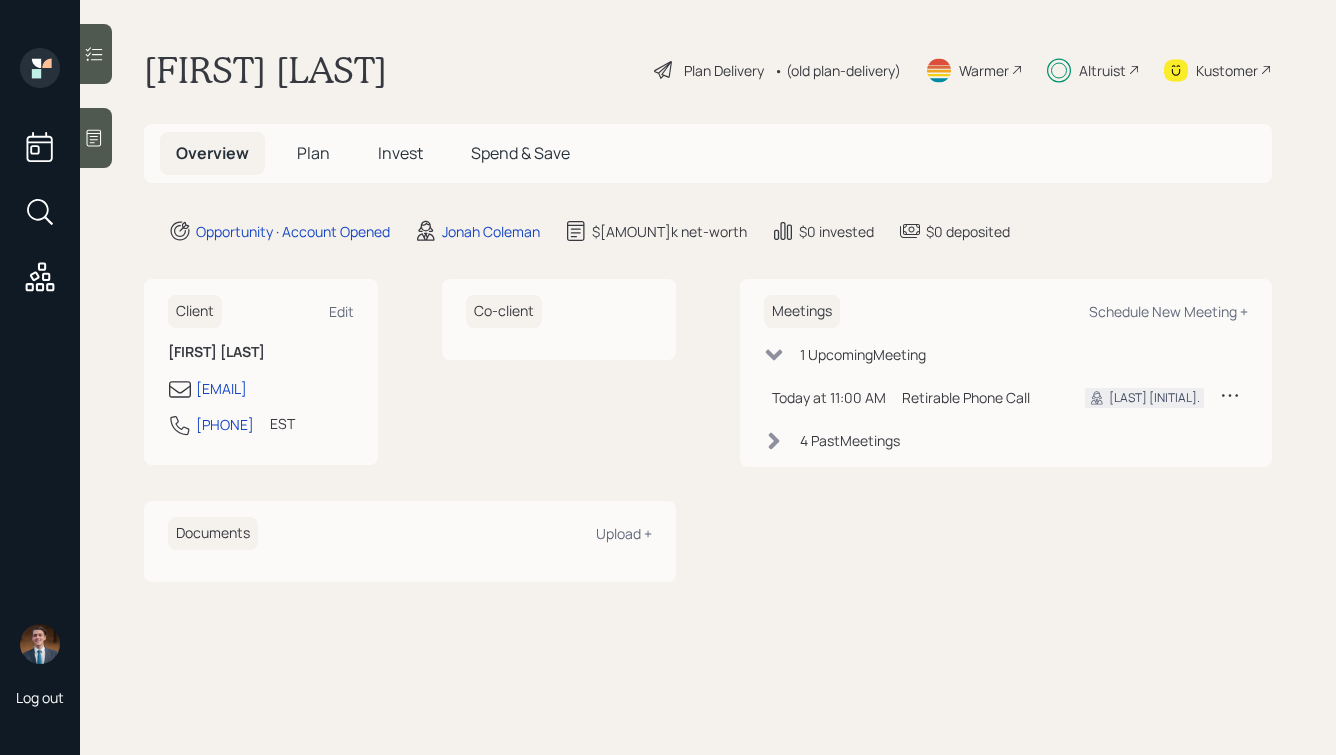 scroll, scrollTop: 0, scrollLeft: 0, axis: both 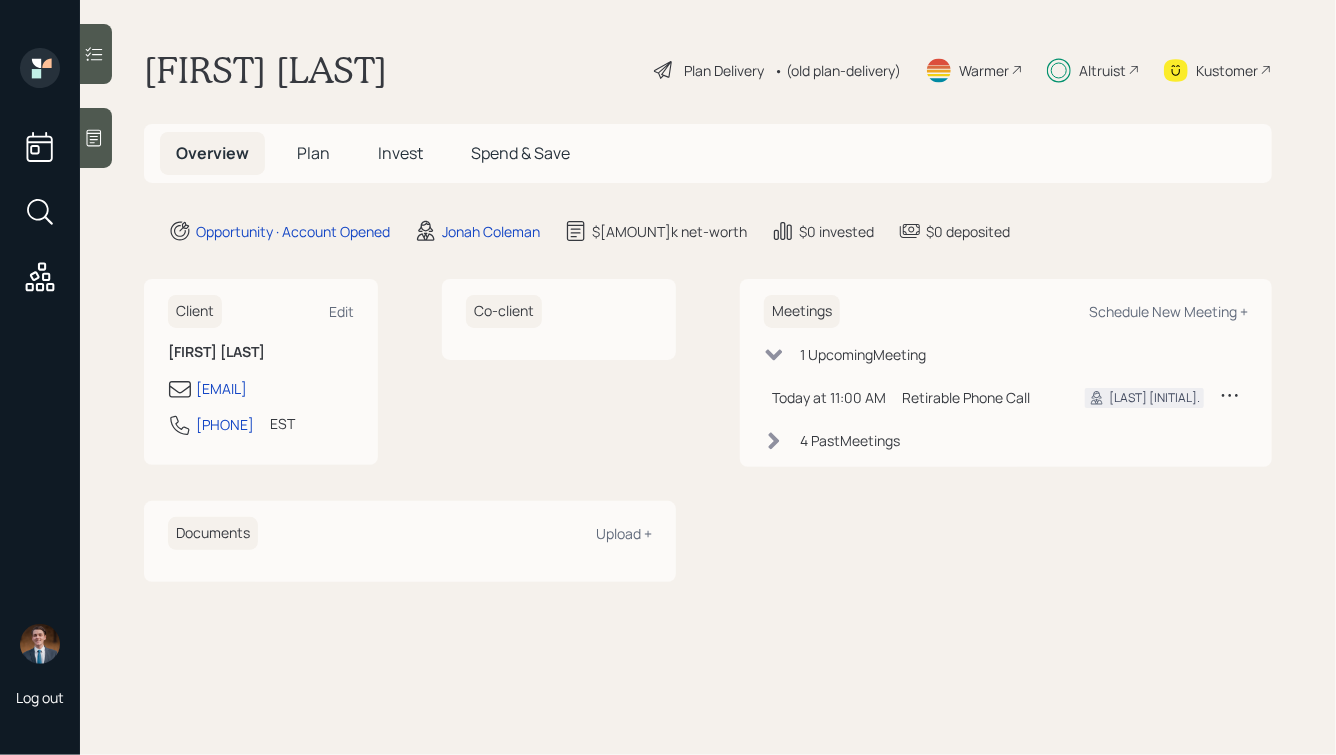 click on "Plan" at bounding box center [313, 153] 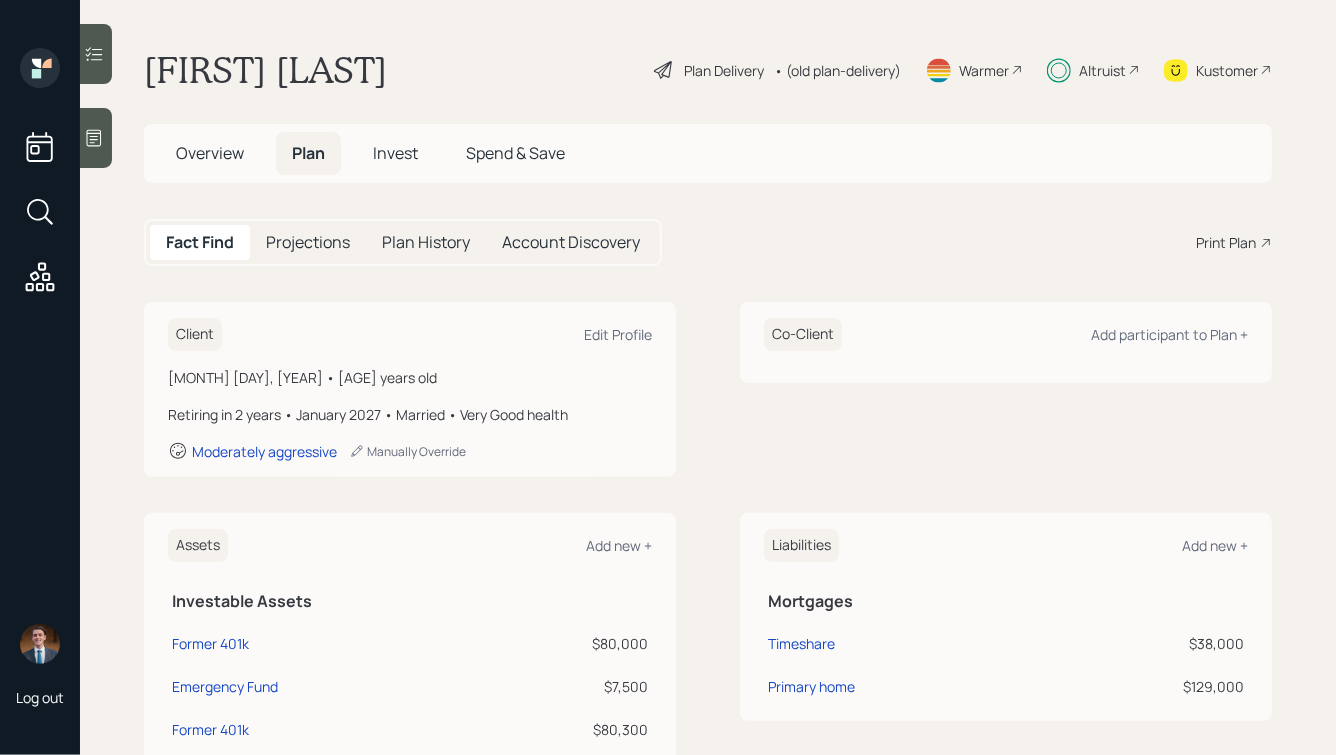 click on "Overview" at bounding box center [210, 153] 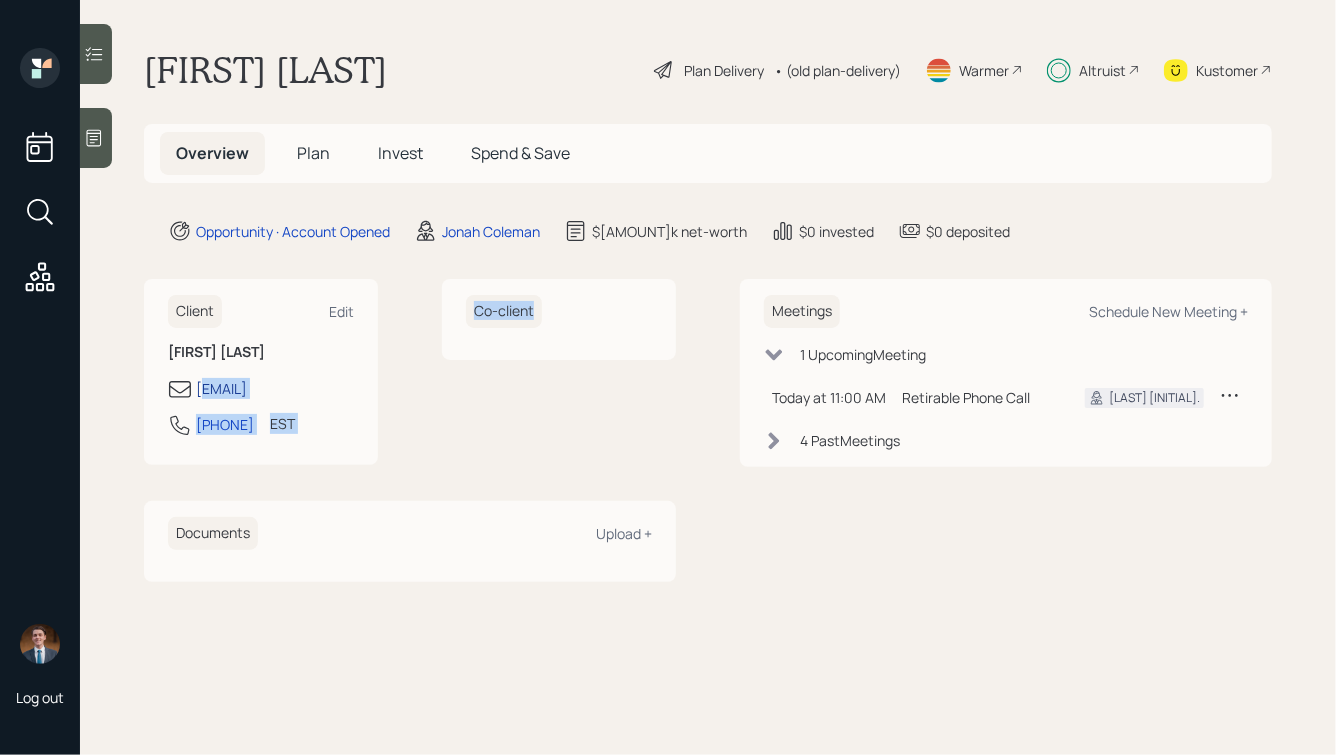 drag, startPoint x: 412, startPoint y: 391, endPoint x: 197, endPoint y: 386, distance: 215.05814 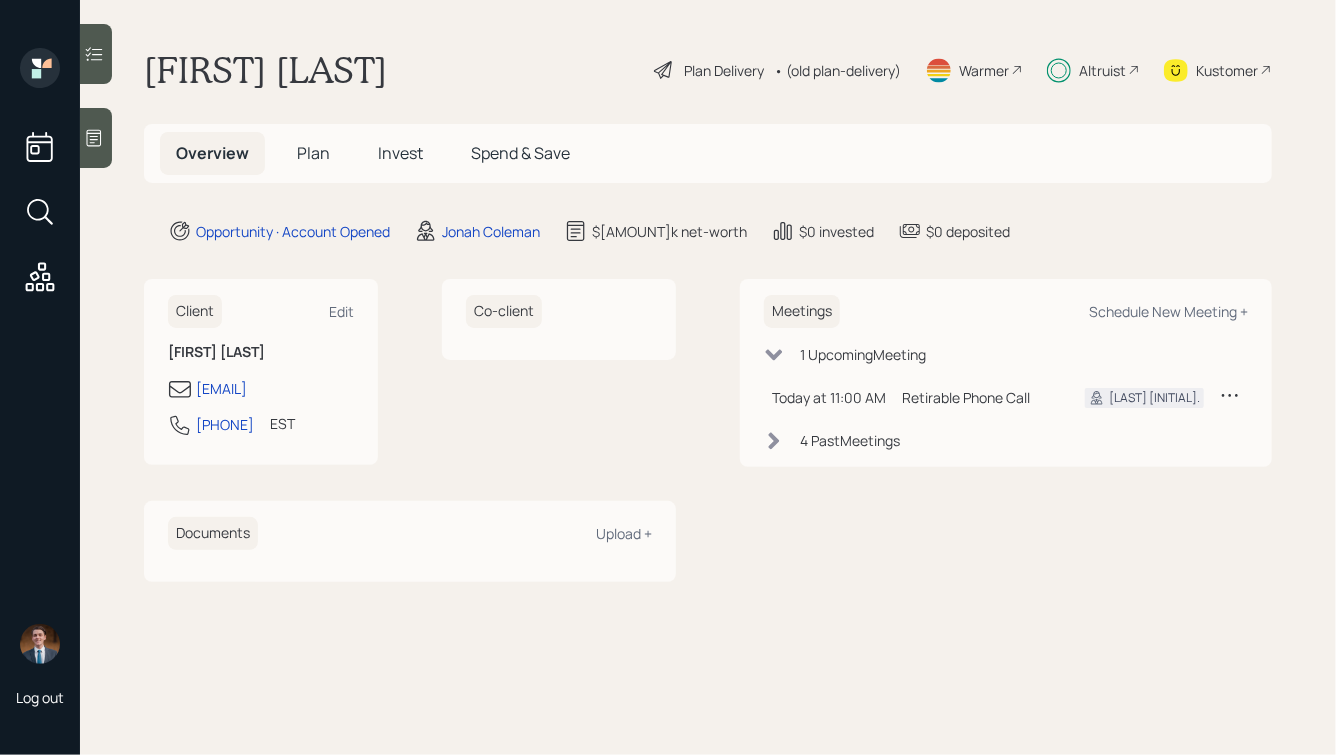 click on "[FIRST] [LAST]" at bounding box center (261, 352) 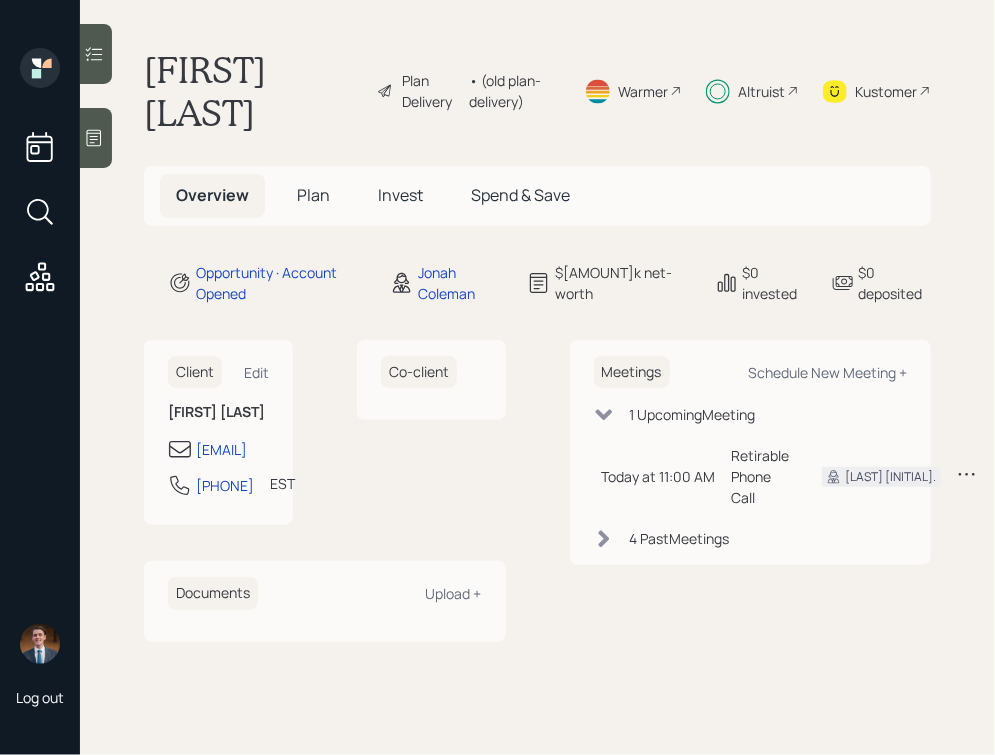 click on "Altruist" at bounding box center [761, 91] 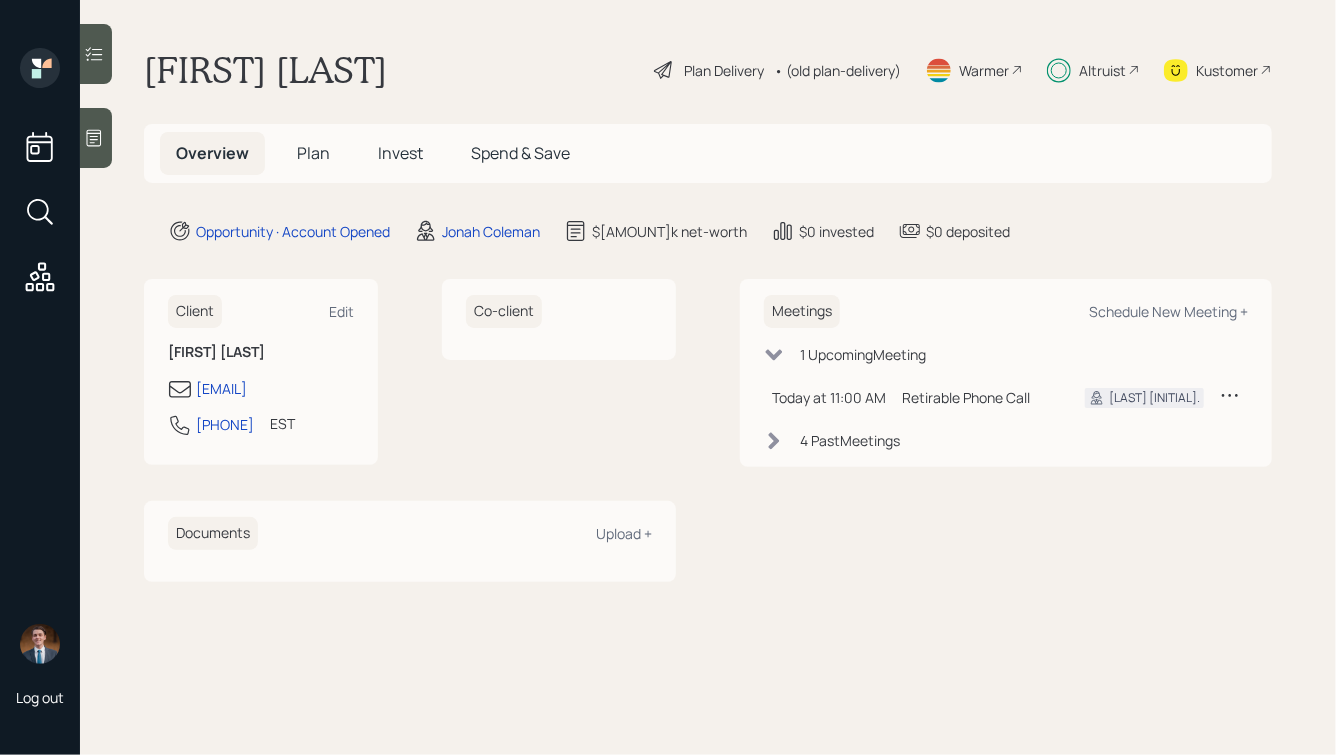 click on "Plan" at bounding box center [313, 153] 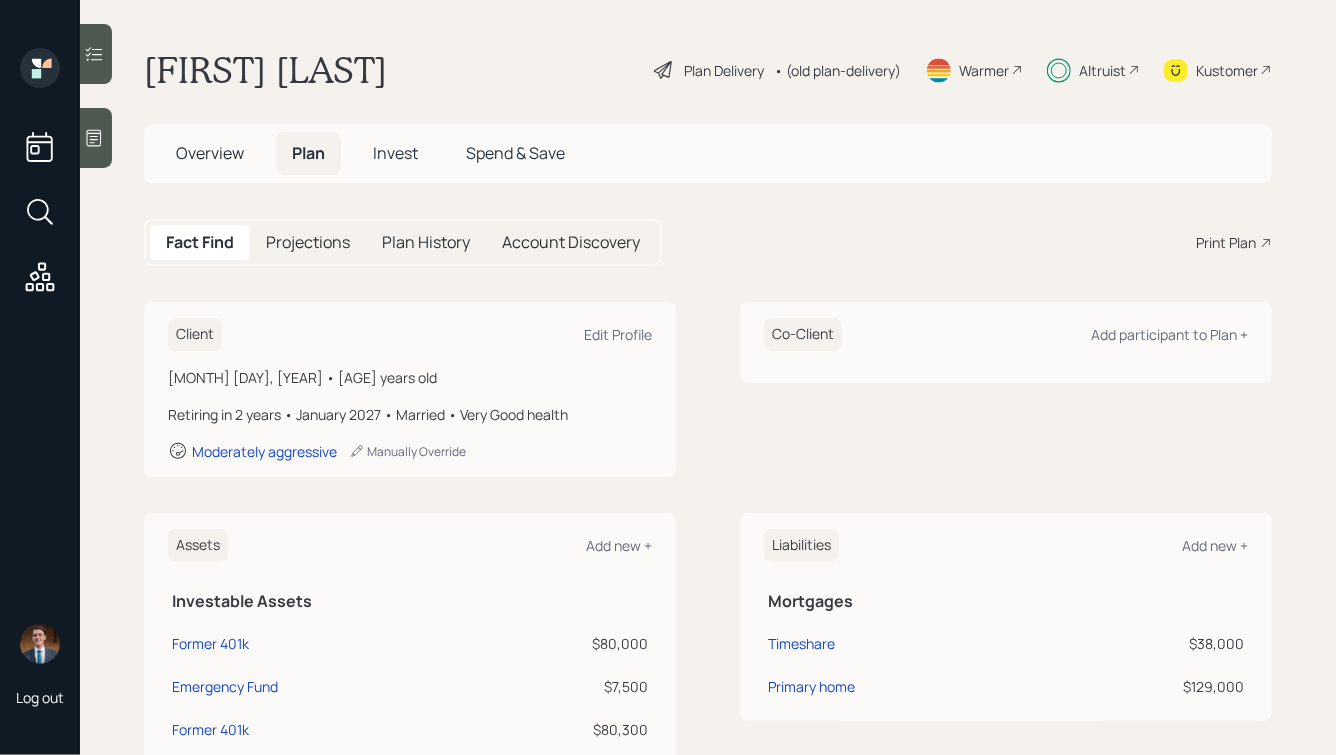 click on "Overview" at bounding box center [210, 153] 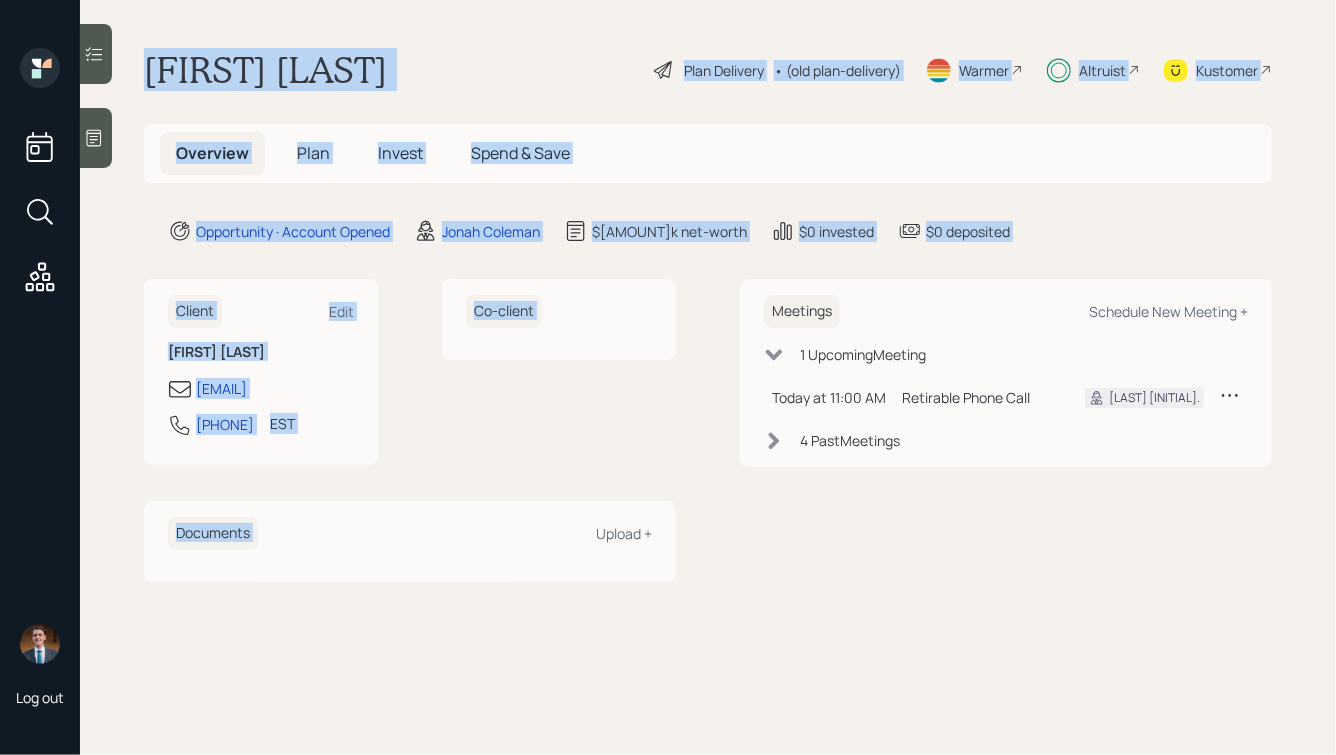 drag, startPoint x: 142, startPoint y: 56, endPoint x: 609, endPoint y: 510, distance: 651.31024 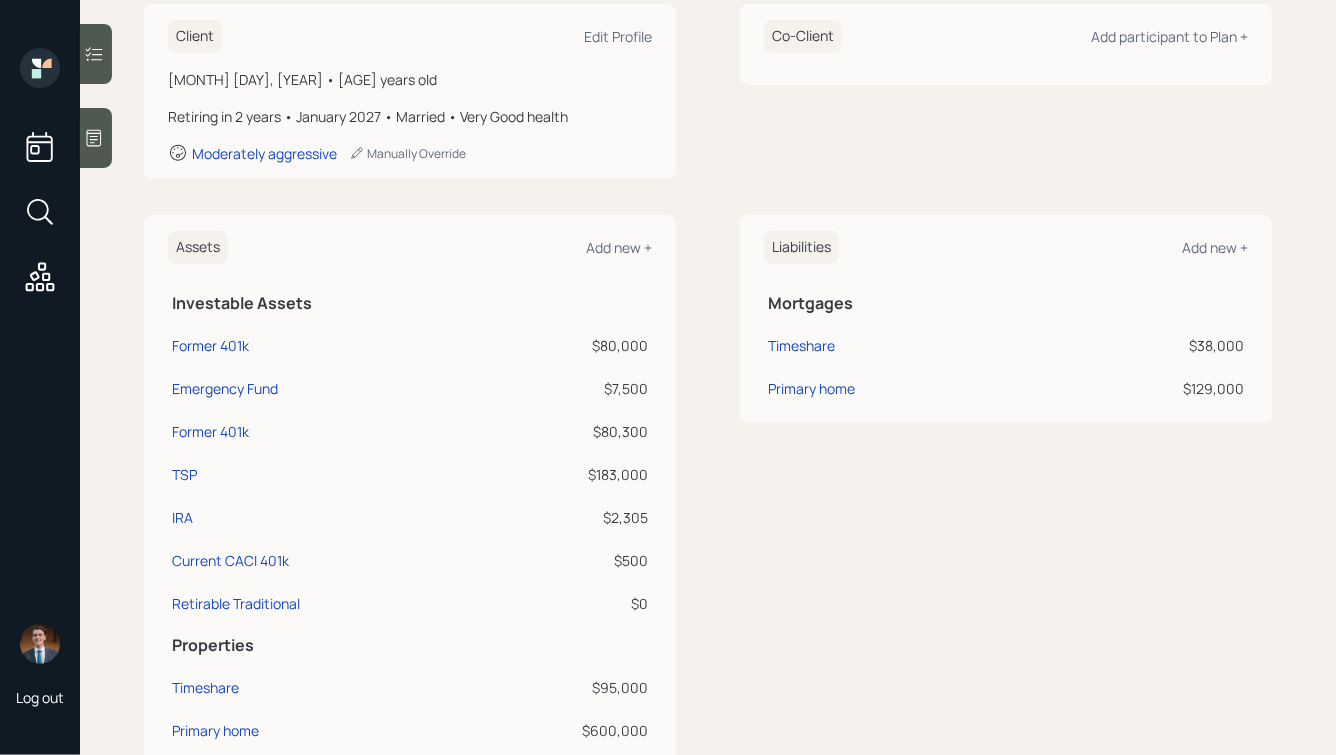 scroll, scrollTop: 299, scrollLeft: 0, axis: vertical 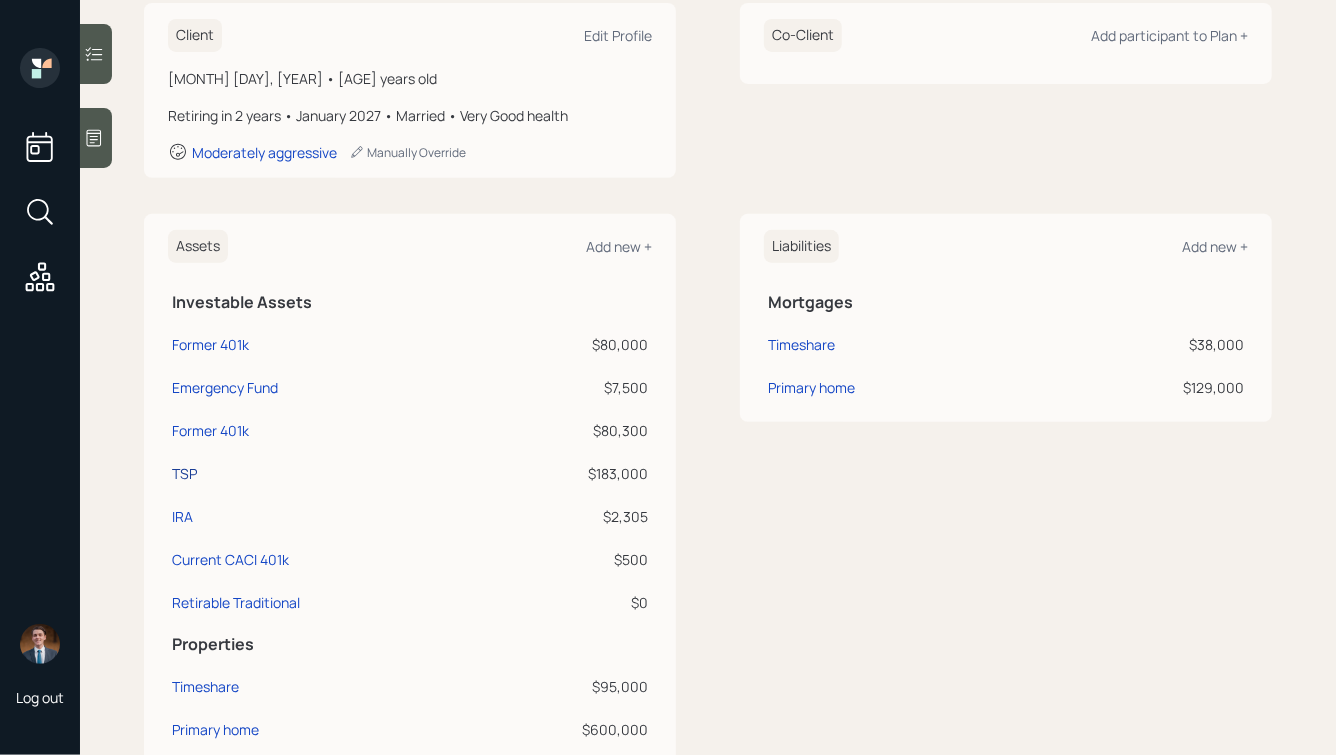 click on "TSP" at bounding box center (184, 473) 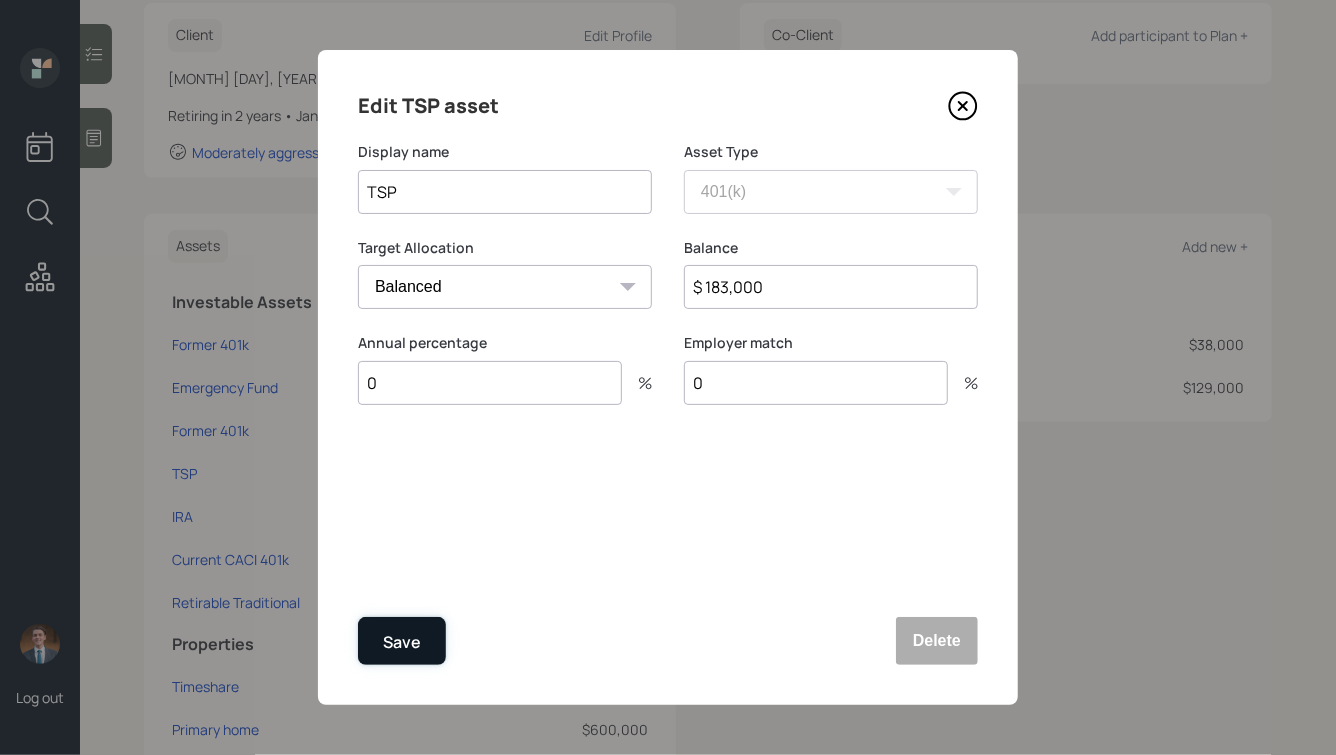 click on "Save" at bounding box center [402, 642] 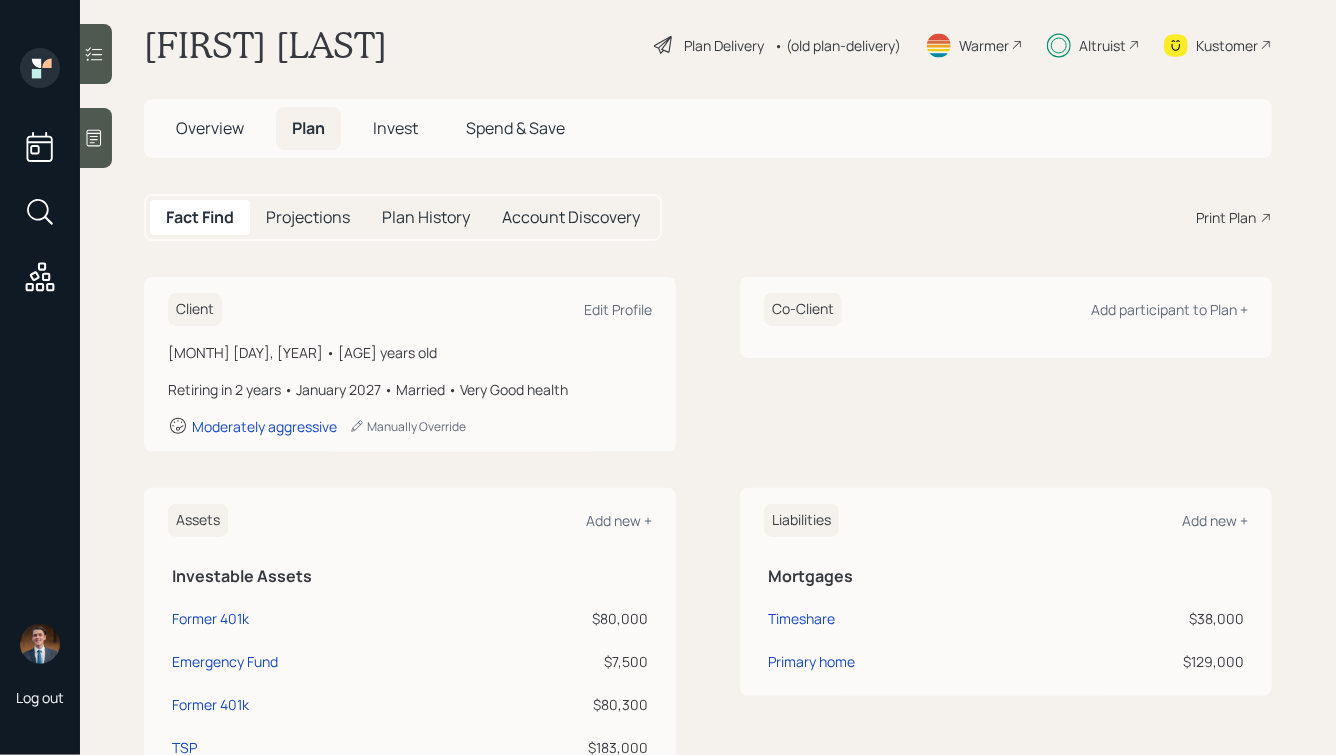 scroll, scrollTop: 0, scrollLeft: 0, axis: both 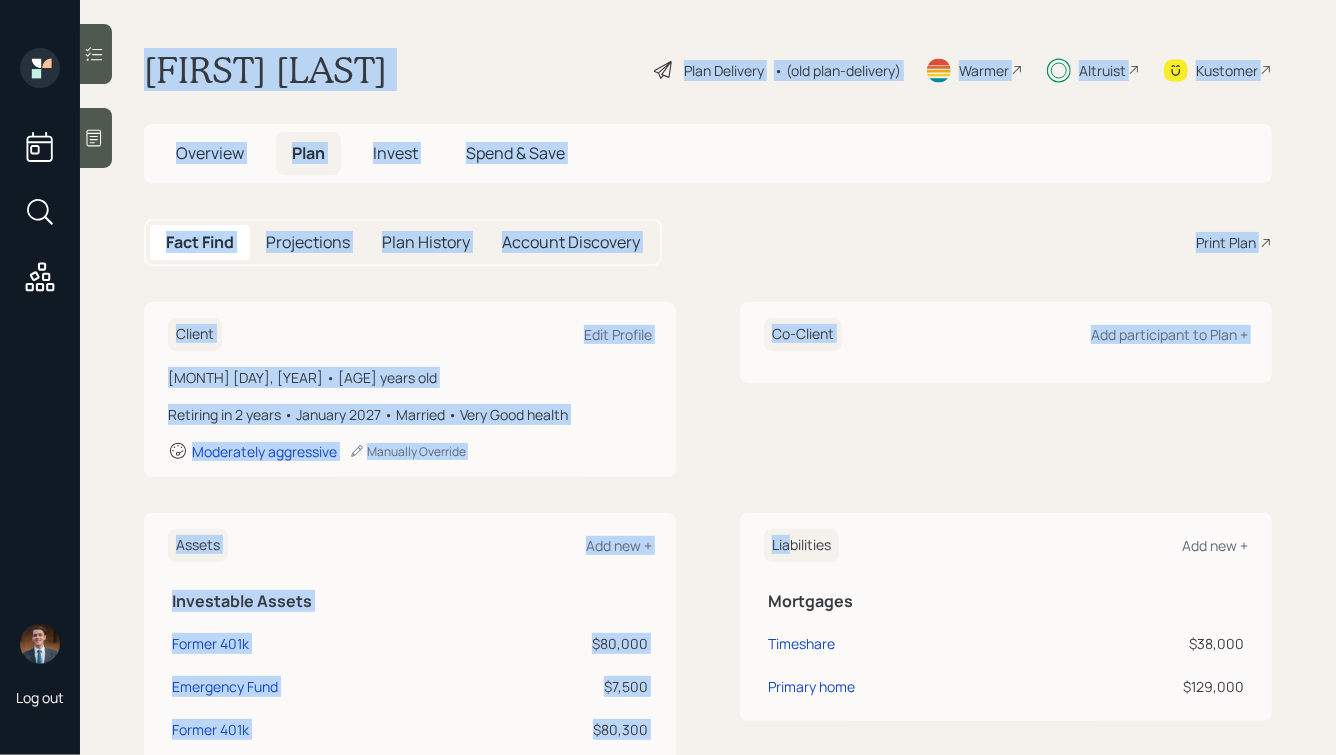 drag, startPoint x: 140, startPoint y: 43, endPoint x: 794, endPoint y: 536, distance: 819.00244 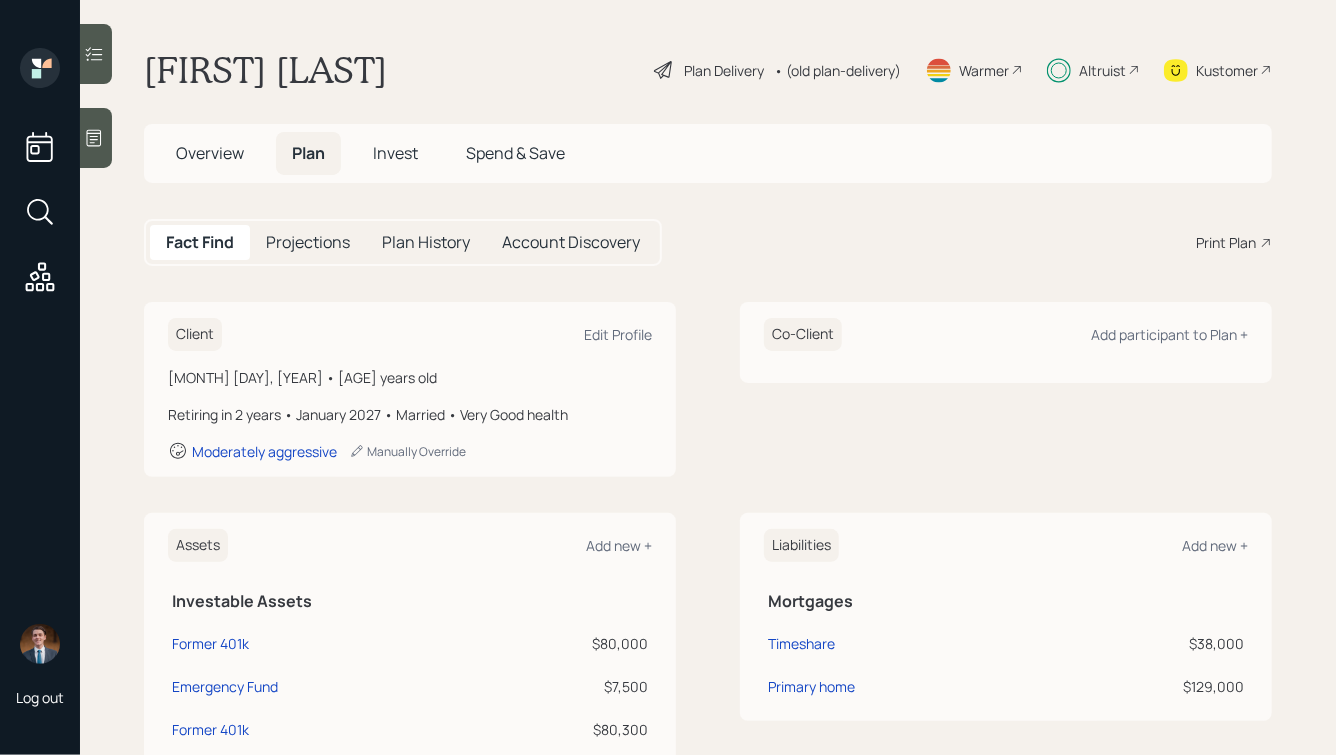 click on "Invest" at bounding box center [395, 153] 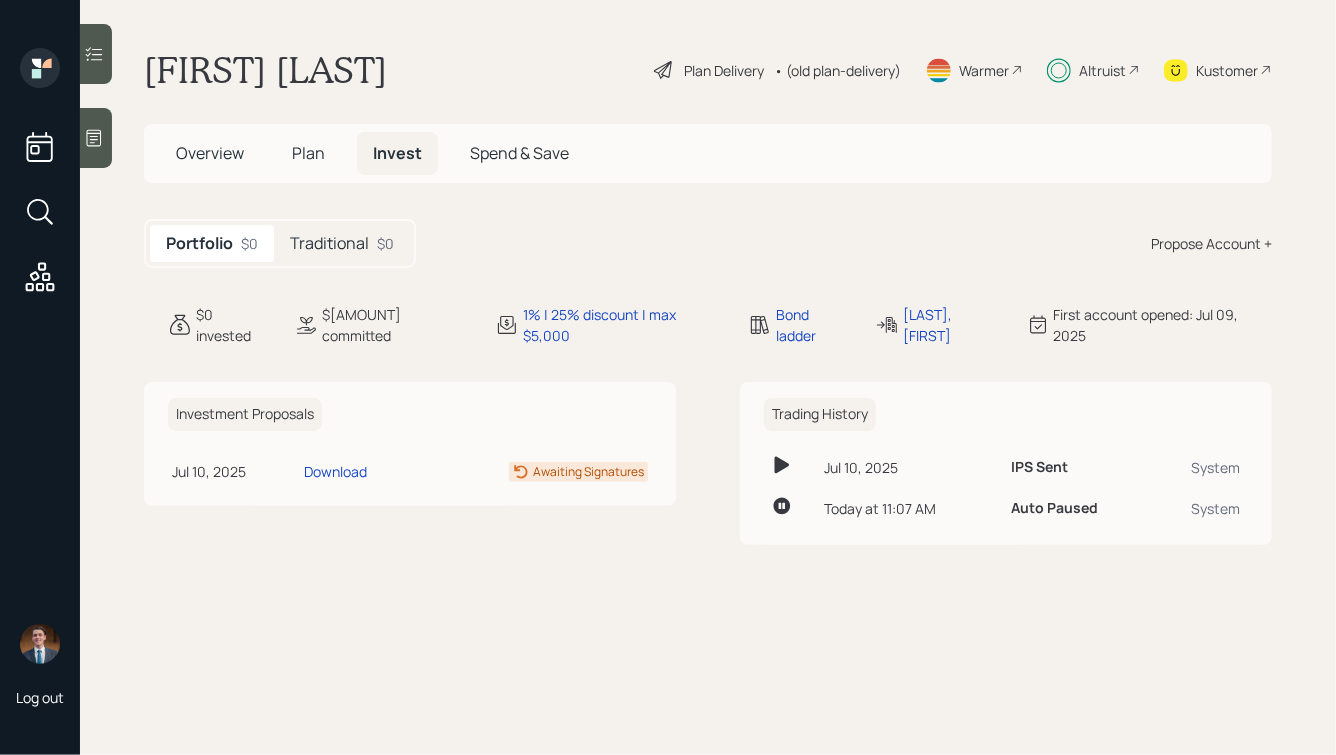 click on "Traditional" at bounding box center (329, 243) 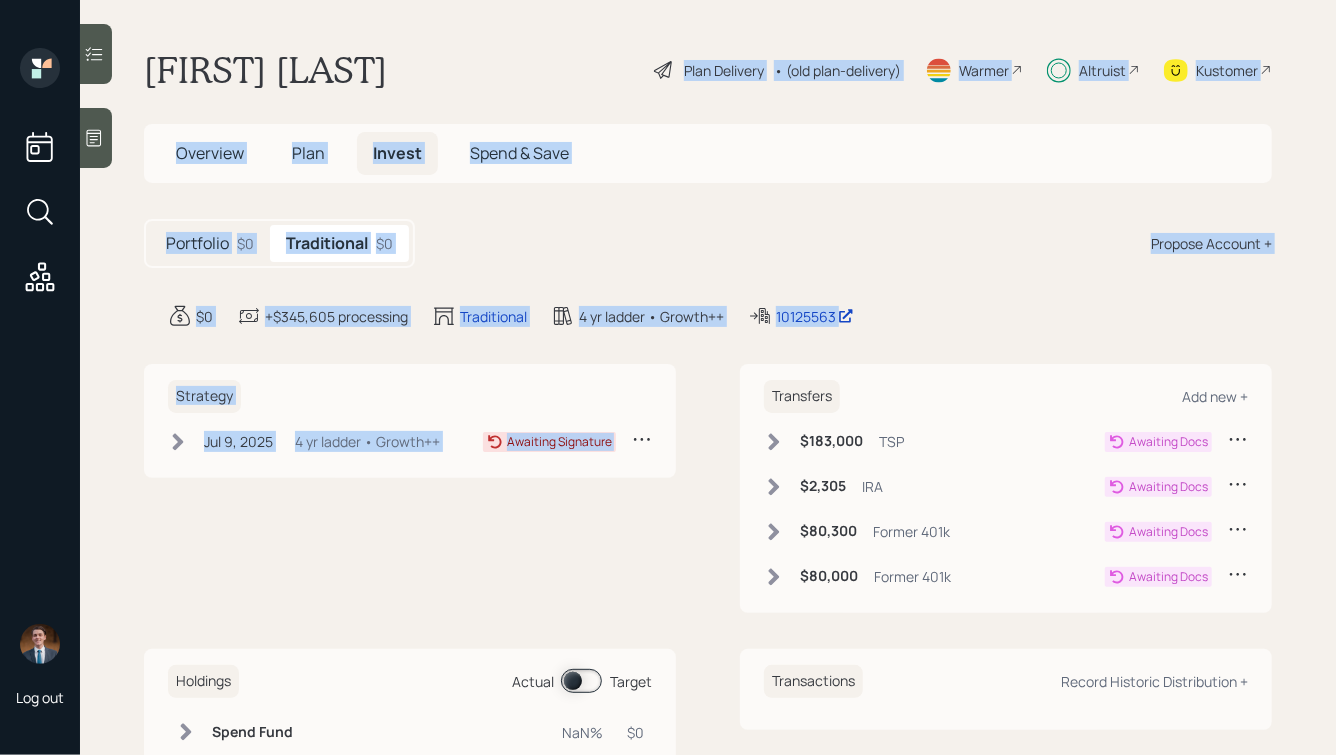 drag, startPoint x: 959, startPoint y: 336, endPoint x: 542, endPoint y: 69, distance: 495.1545 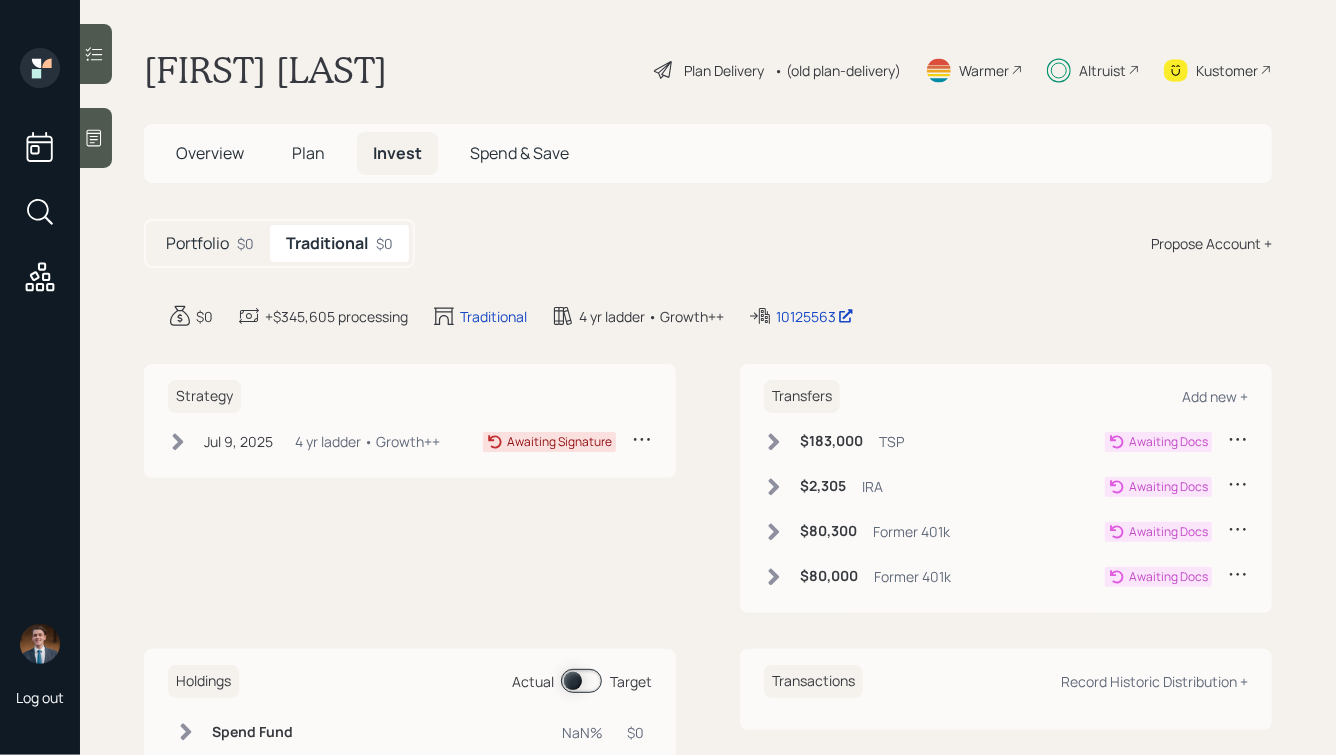click 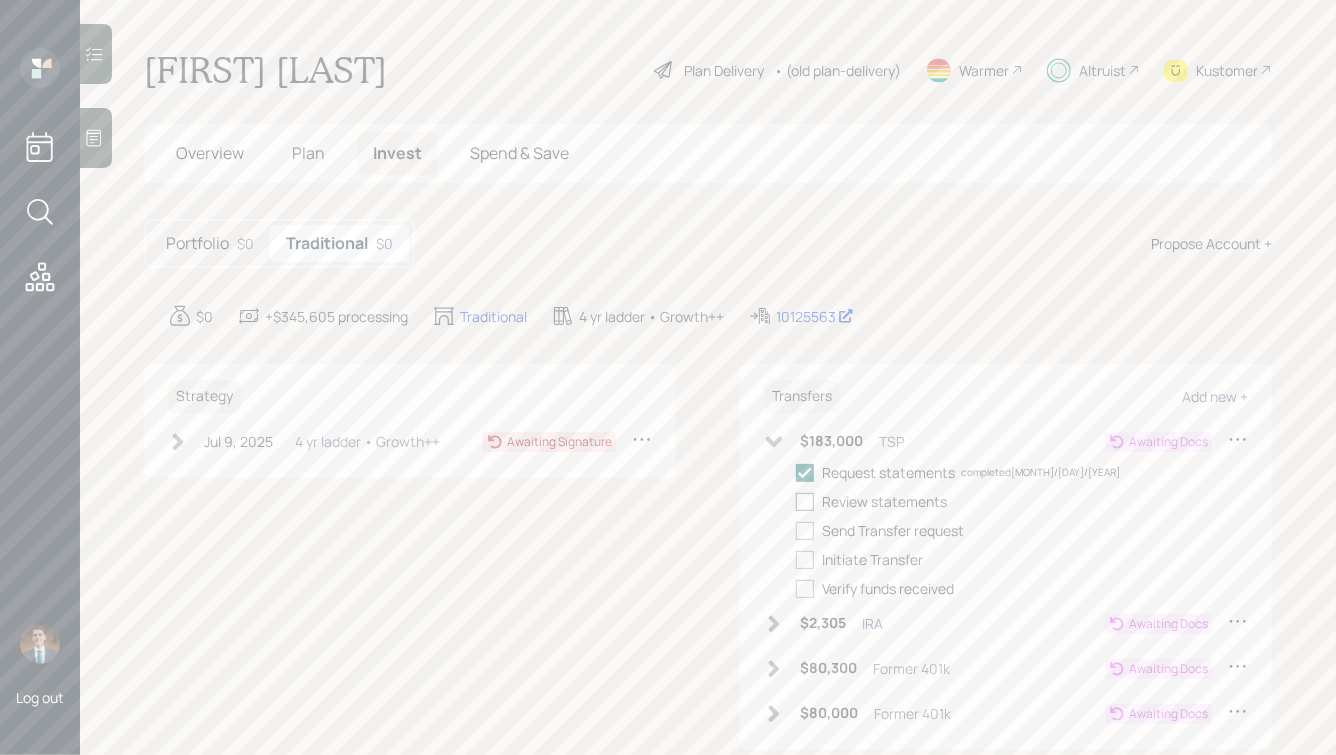 click at bounding box center (805, 502) 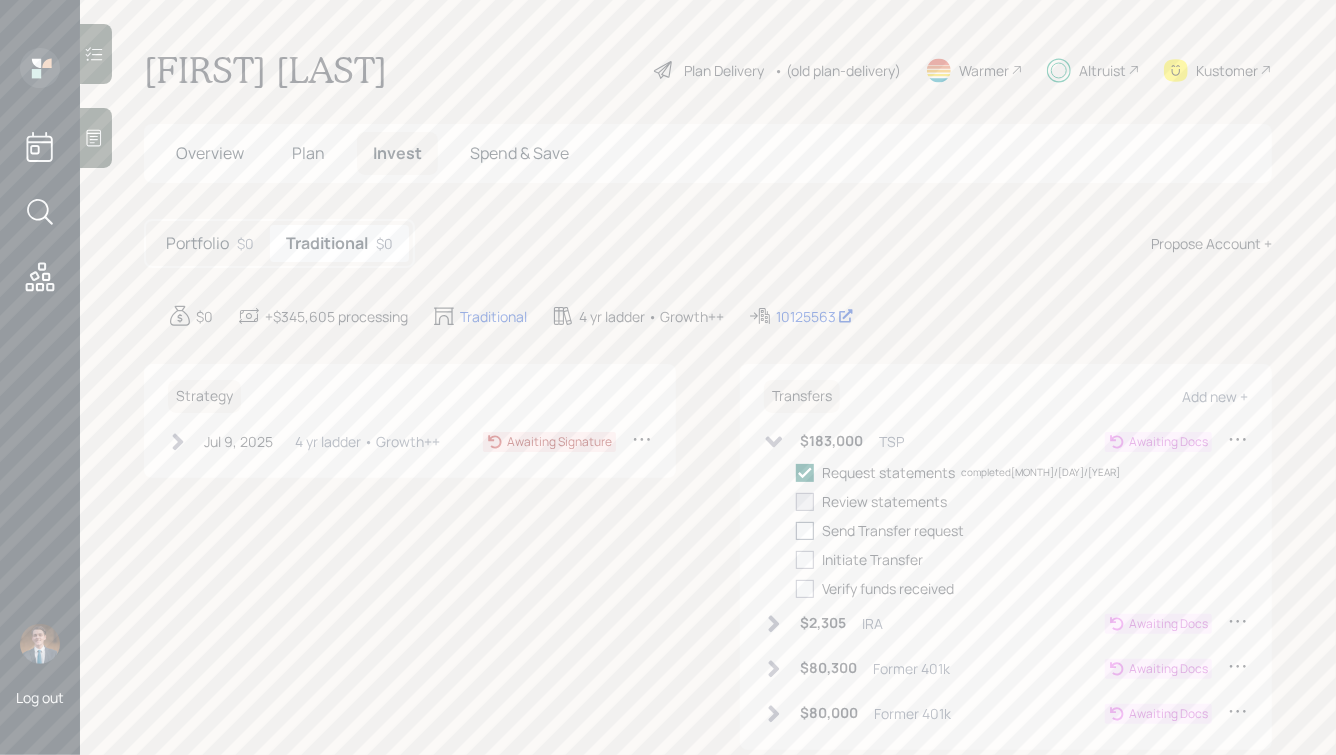 checkbox on "true" 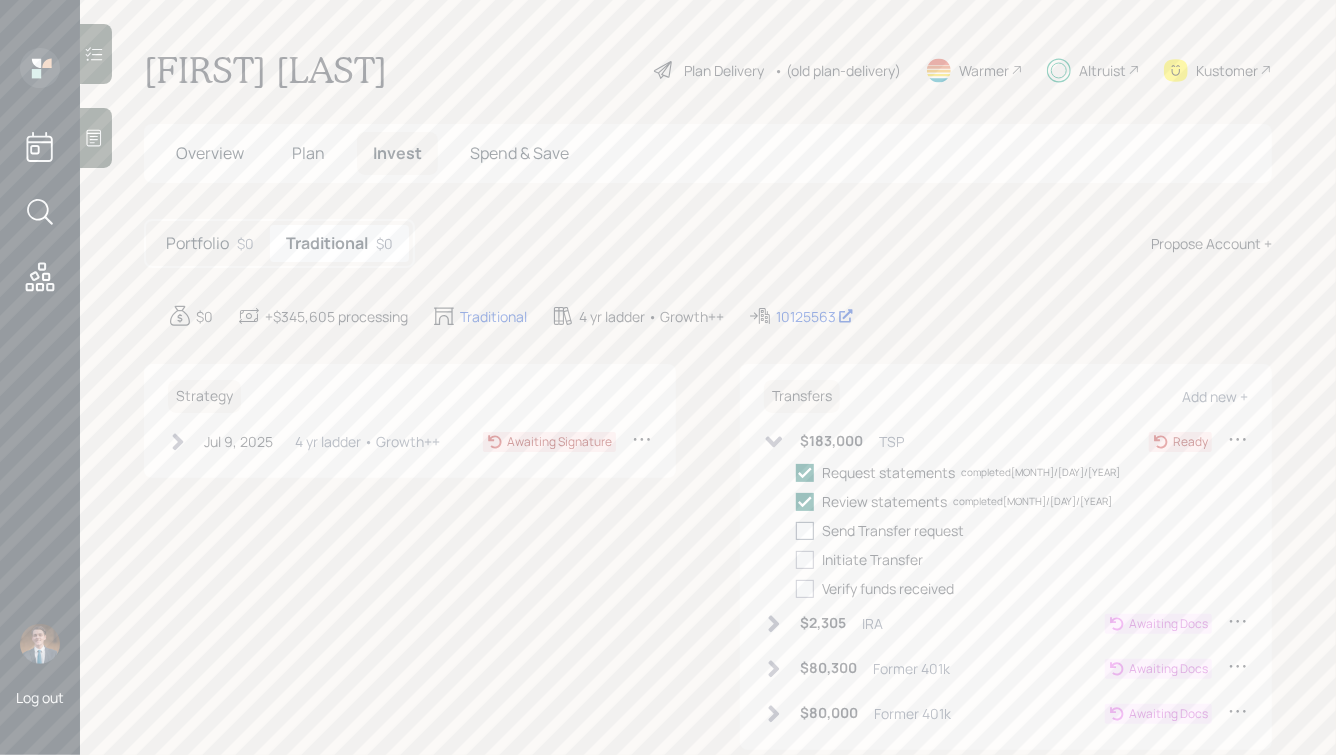 click at bounding box center [805, 531] 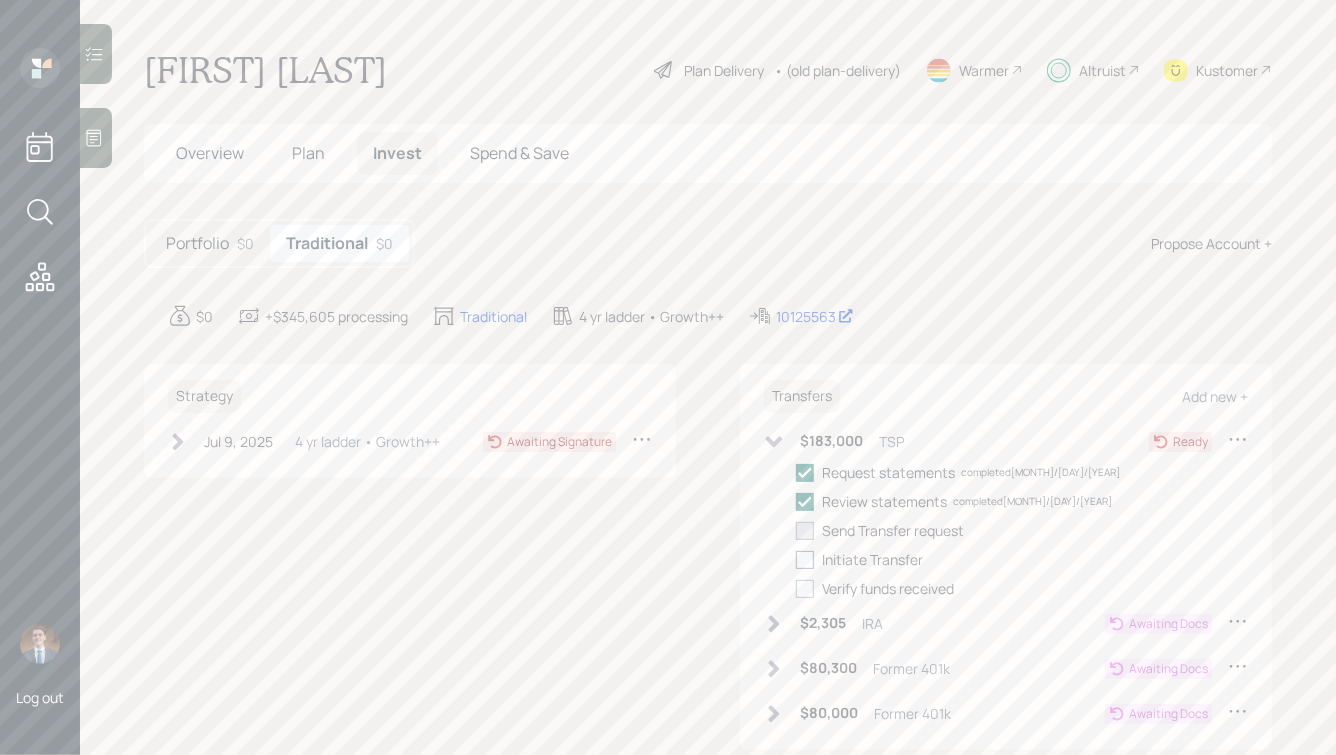 checkbox on "true" 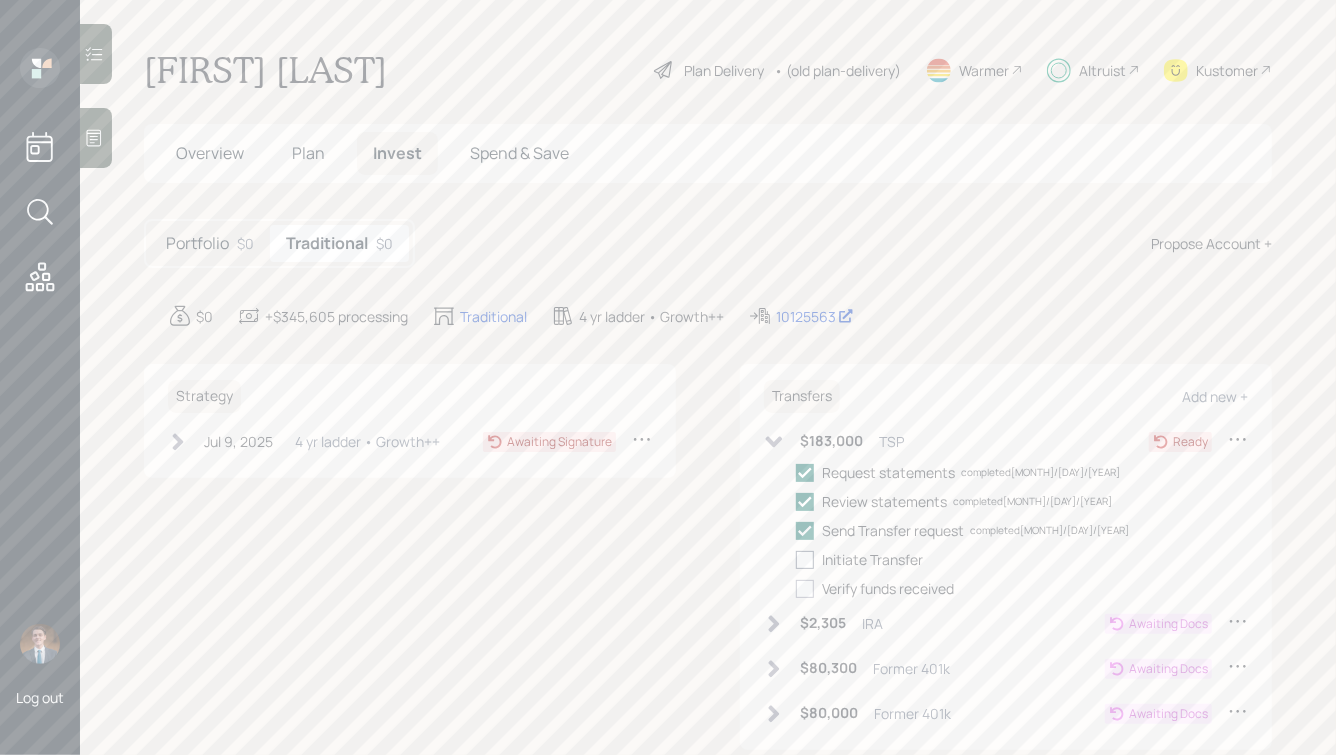 click at bounding box center (805, 560) 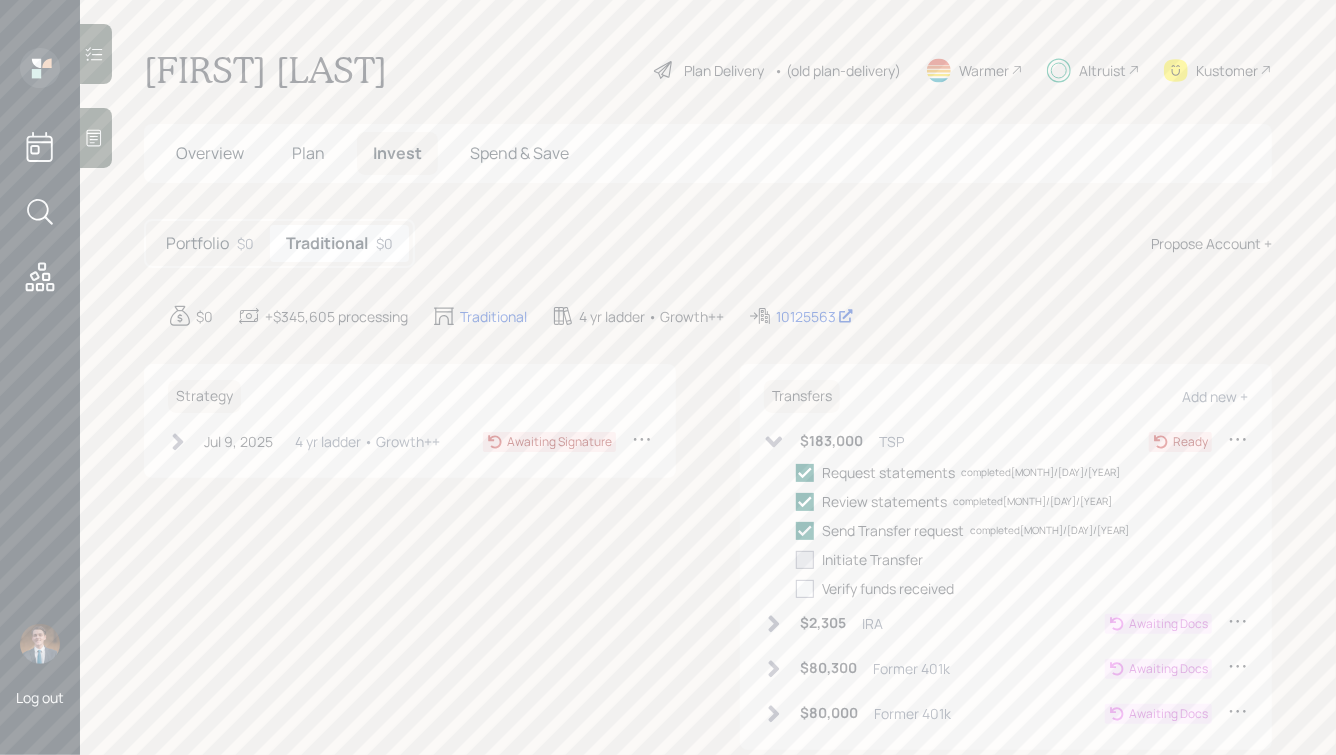 checkbox on "true" 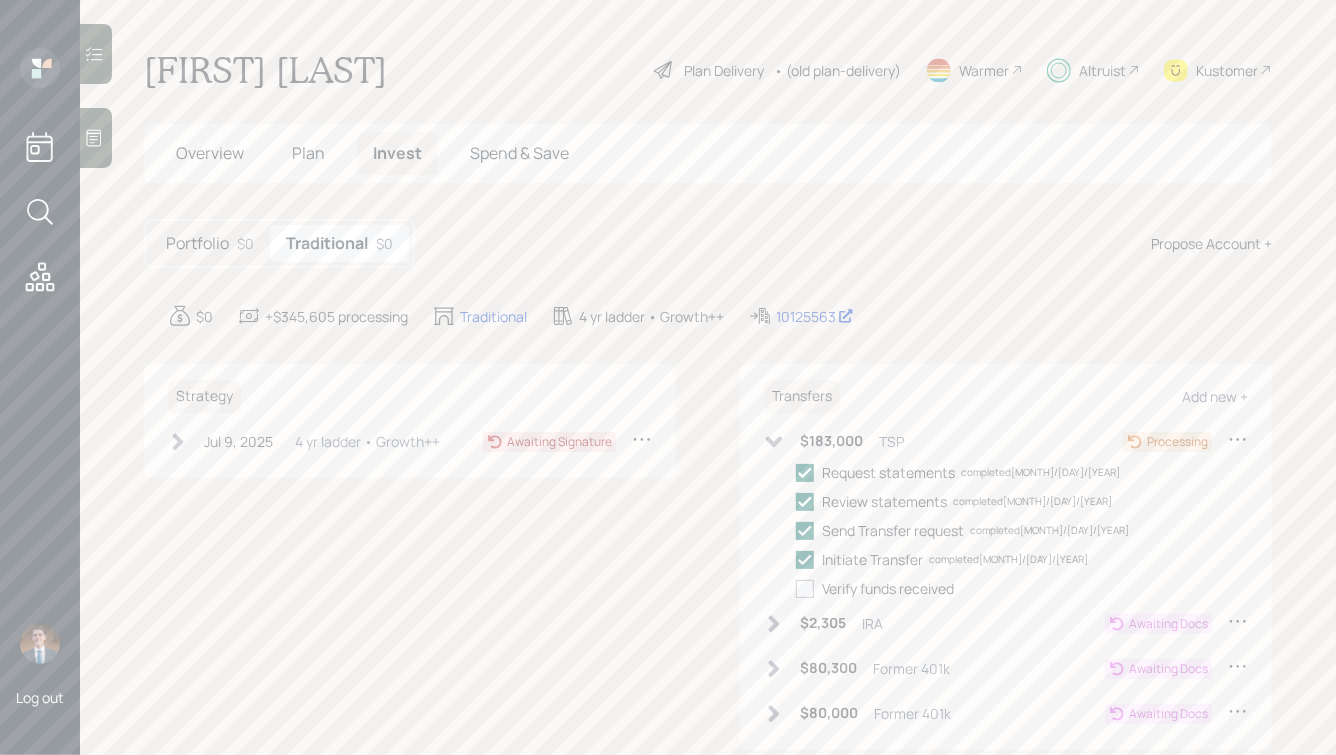 click on "$[AMOUNT] TSP" at bounding box center (834, 441) 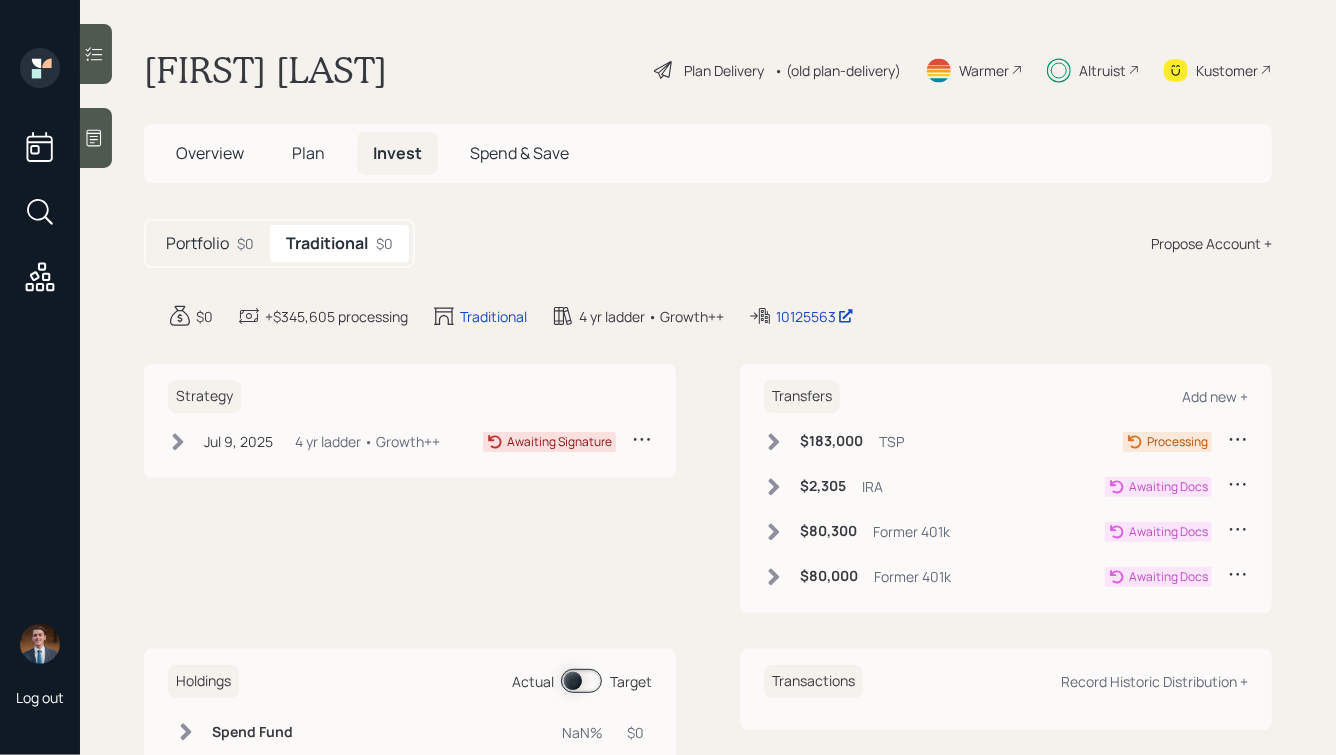 click on "Overview" at bounding box center [210, 153] 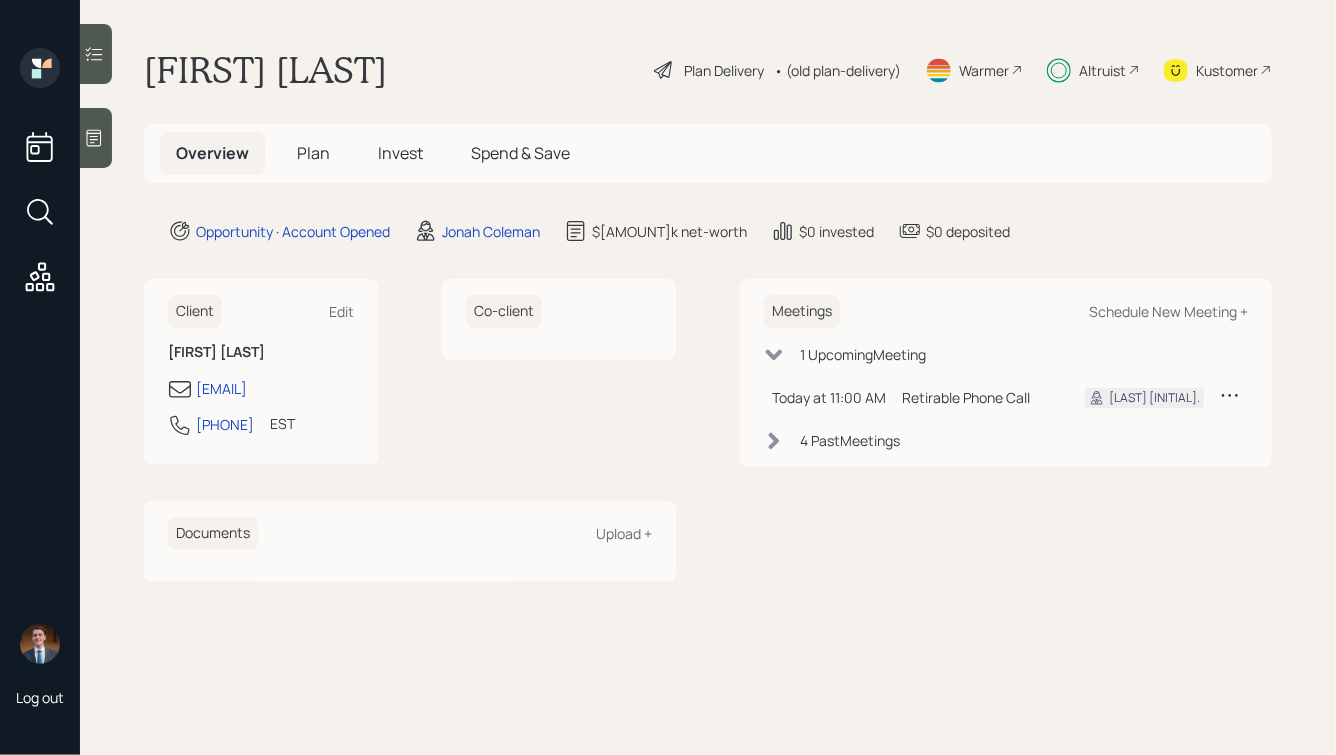 click on "Invest" at bounding box center [400, 153] 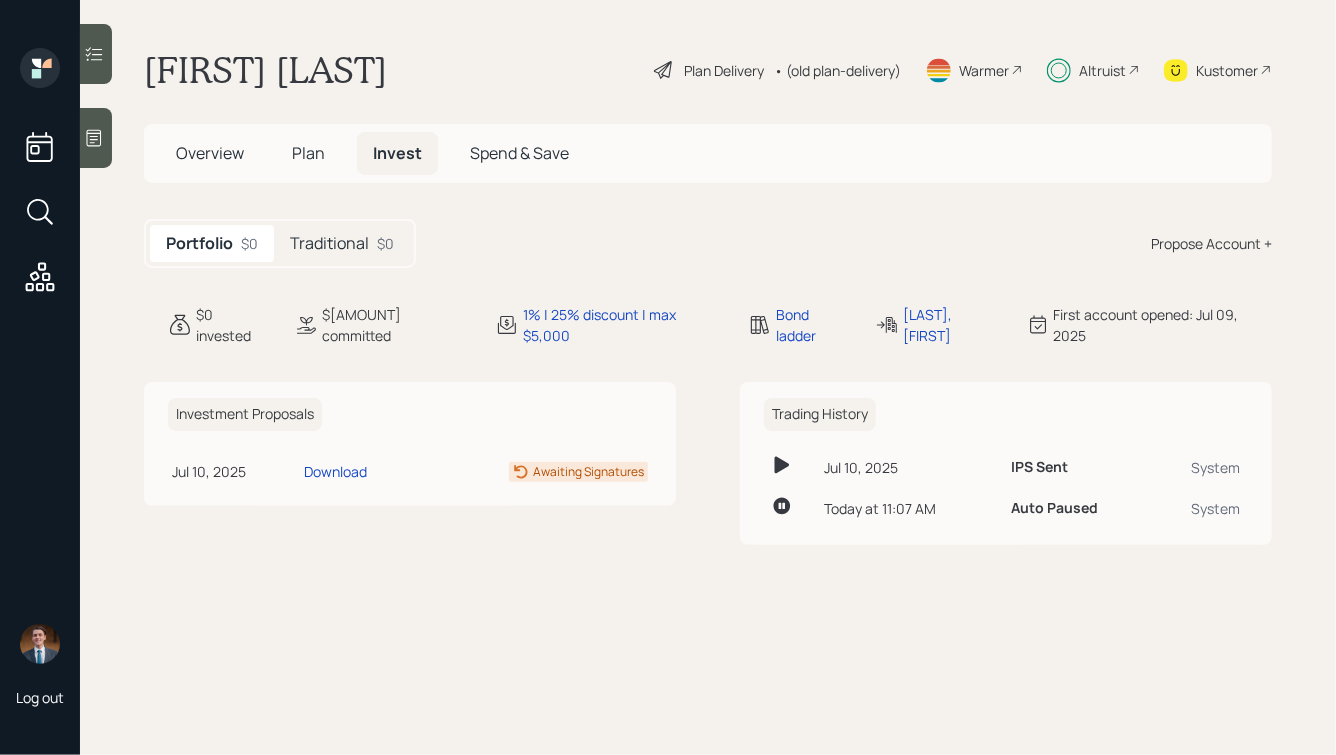 click on "Traditional" at bounding box center (329, 243) 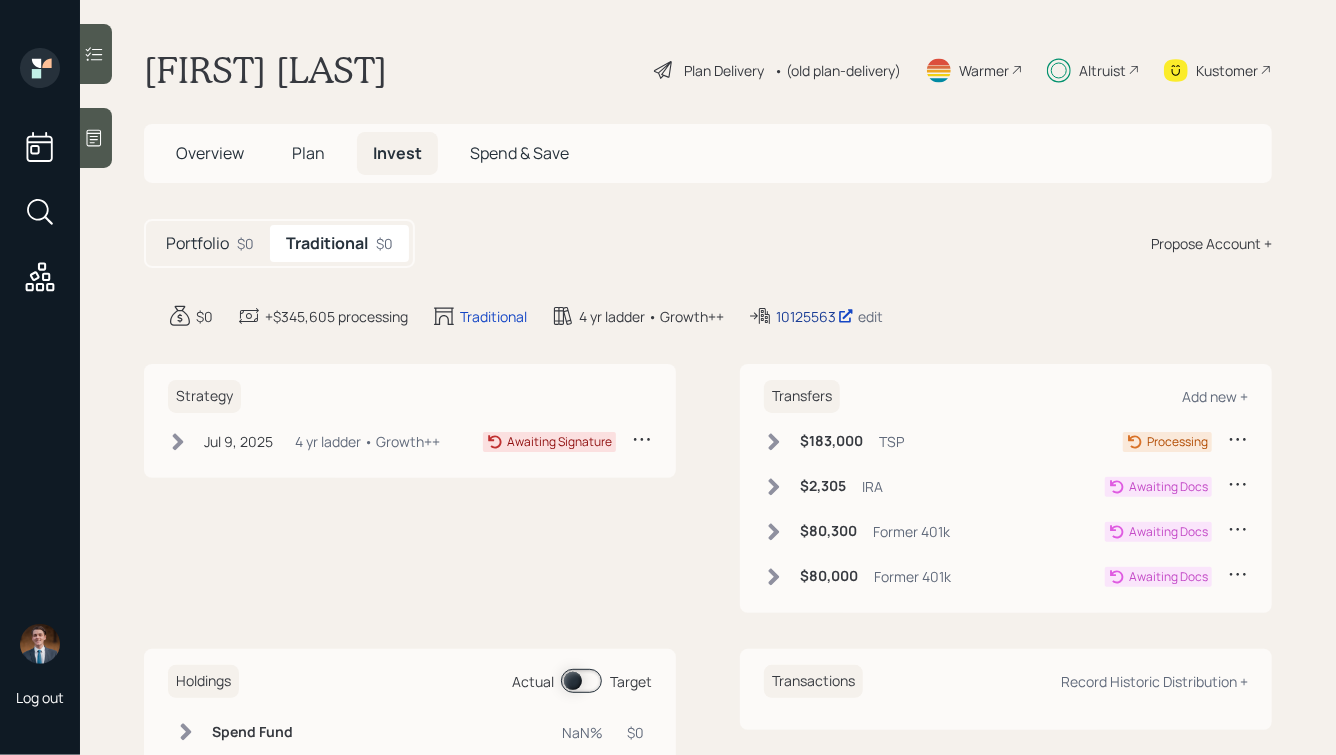 click on "10125563" at bounding box center (815, 316) 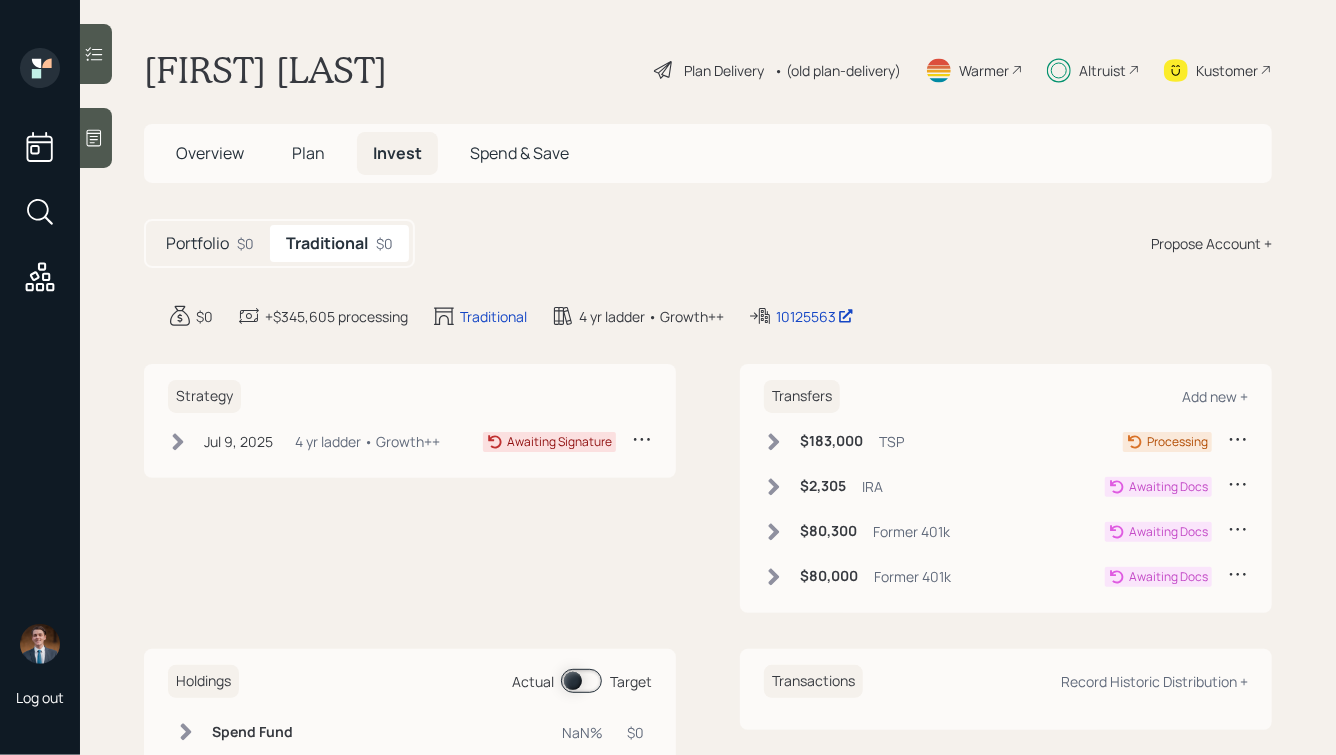 click 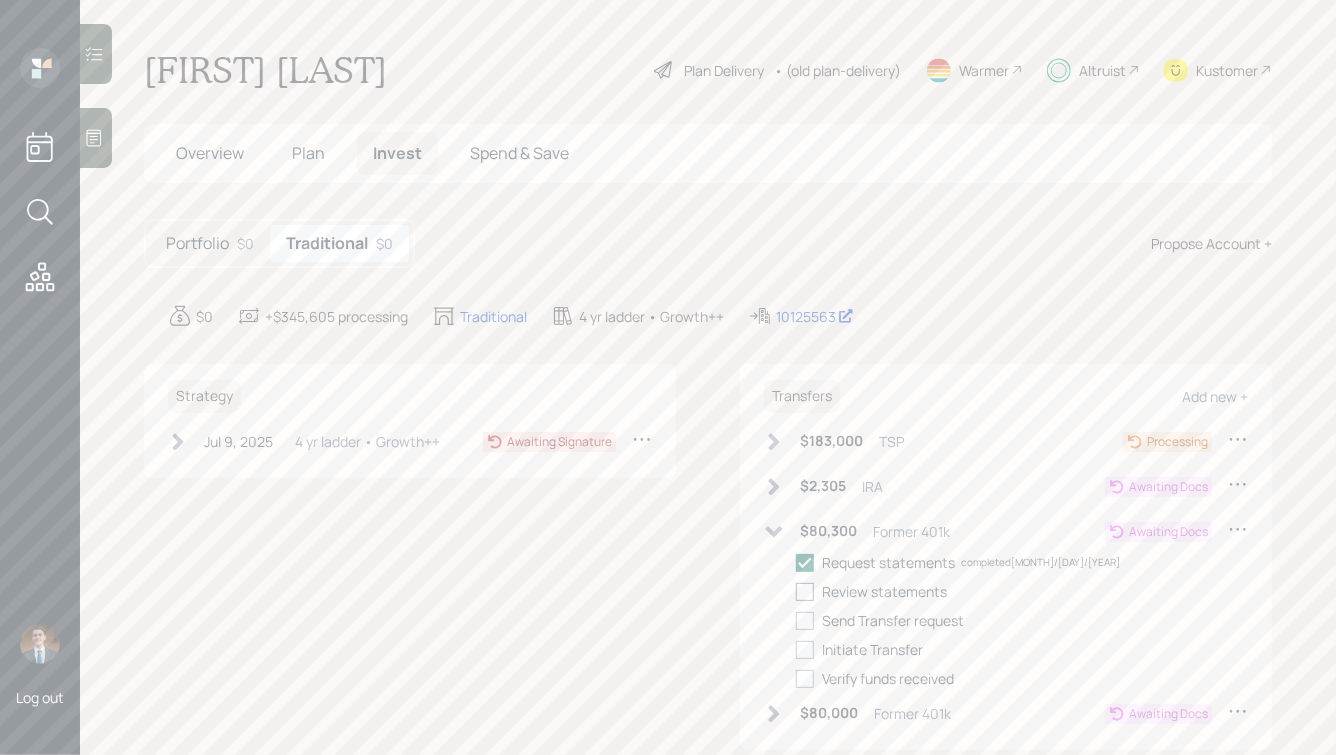 click at bounding box center (805, 592) 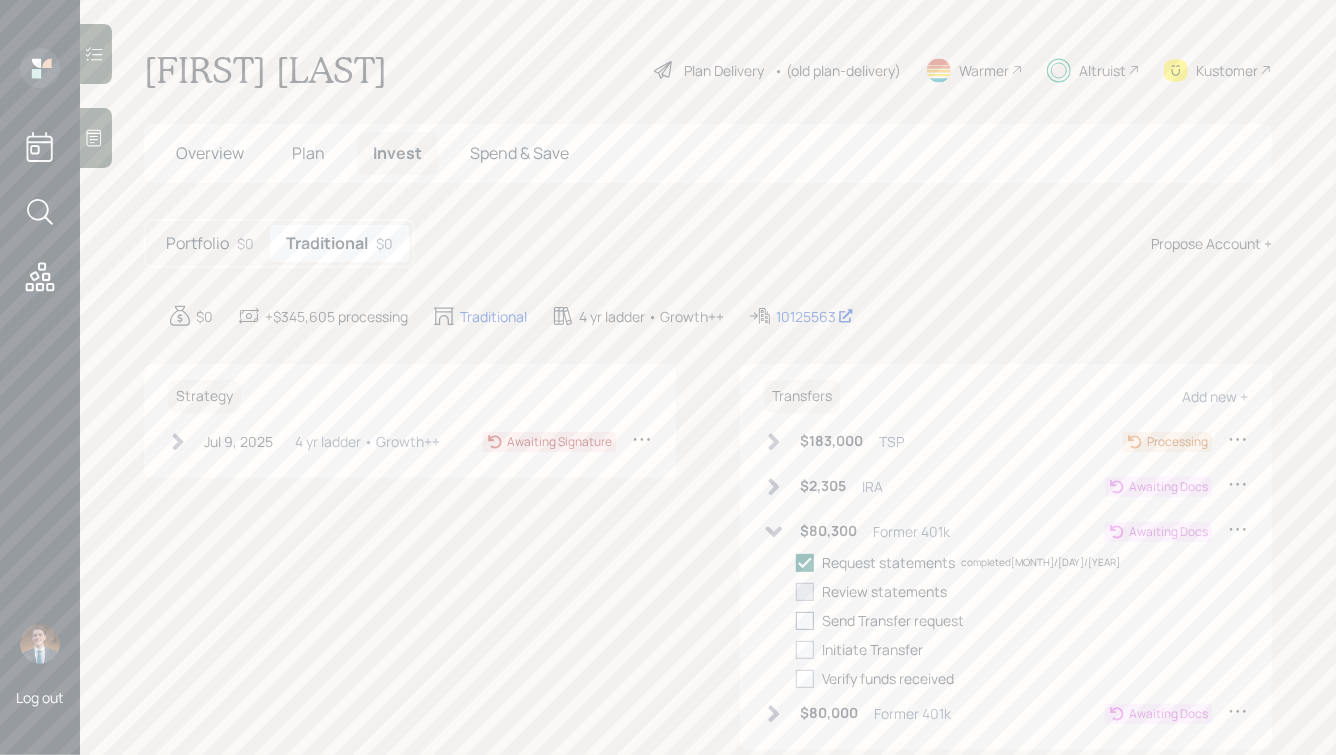 checkbox on "true" 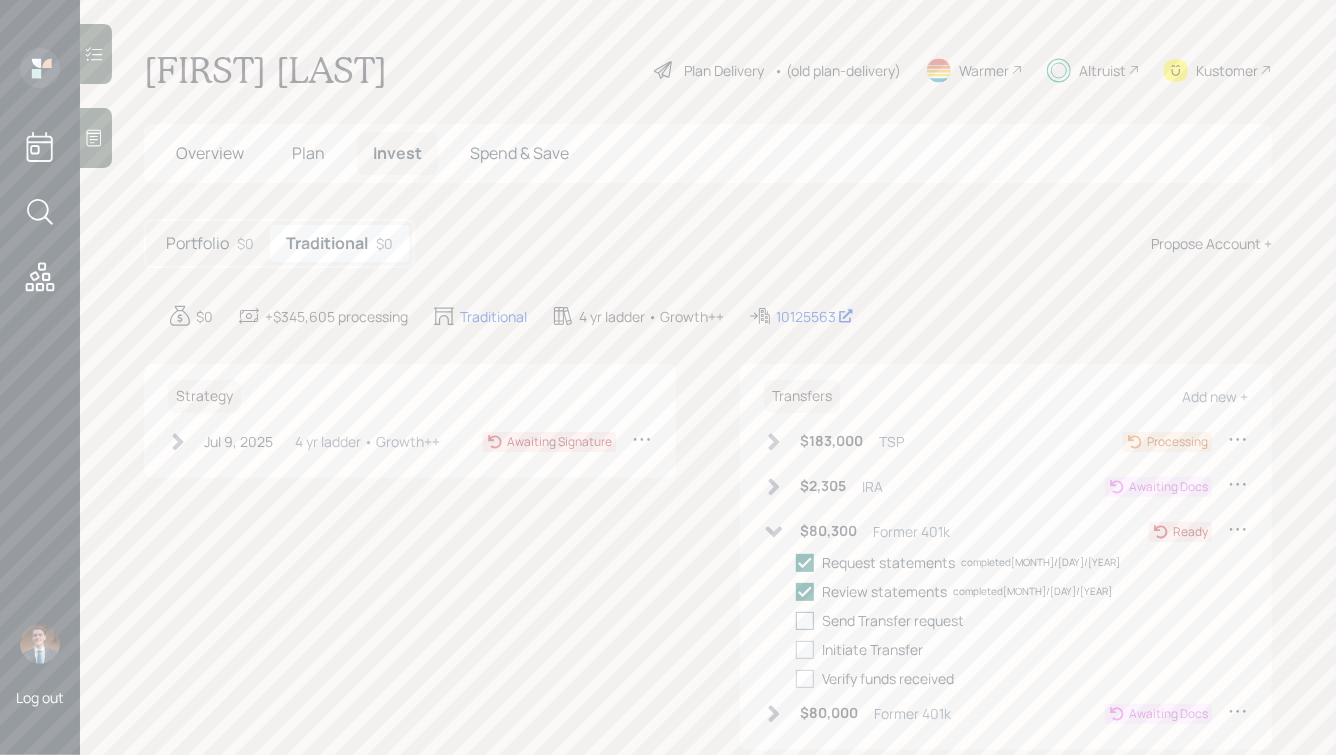 click at bounding box center (805, 621) 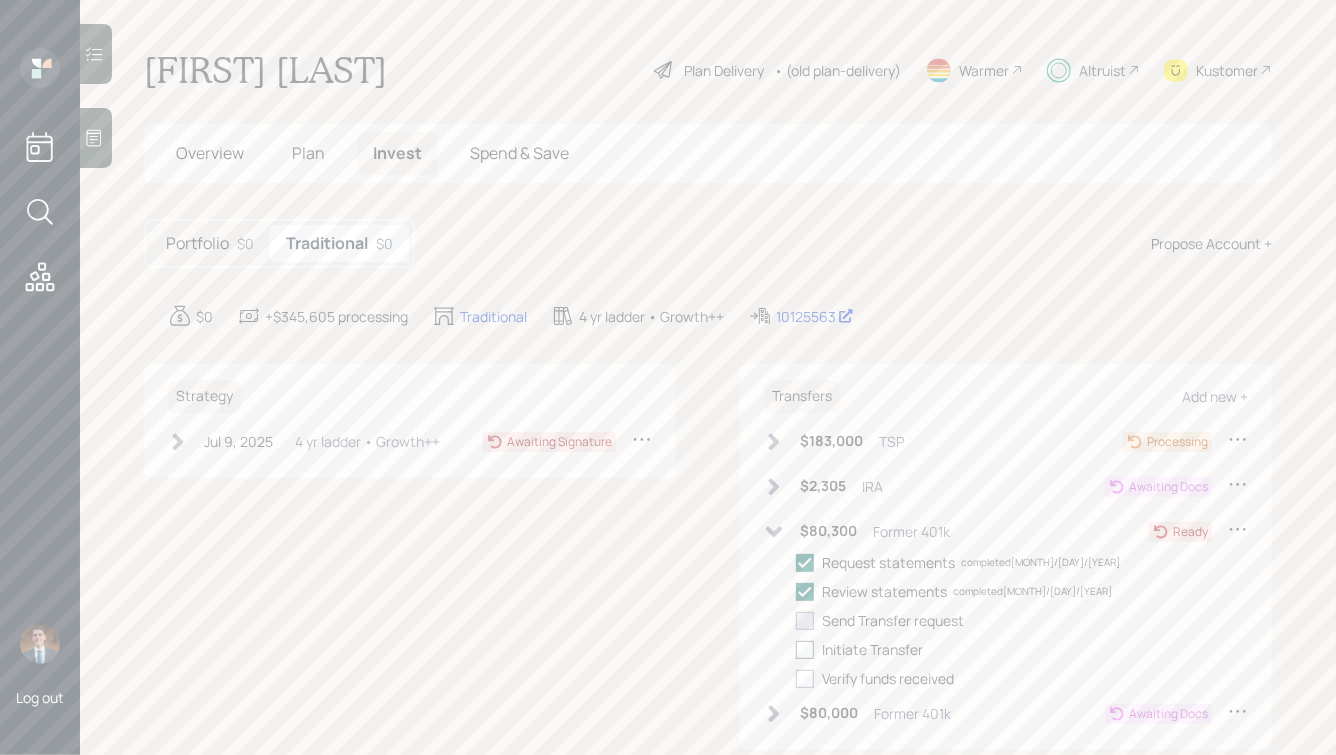 checkbox on "true" 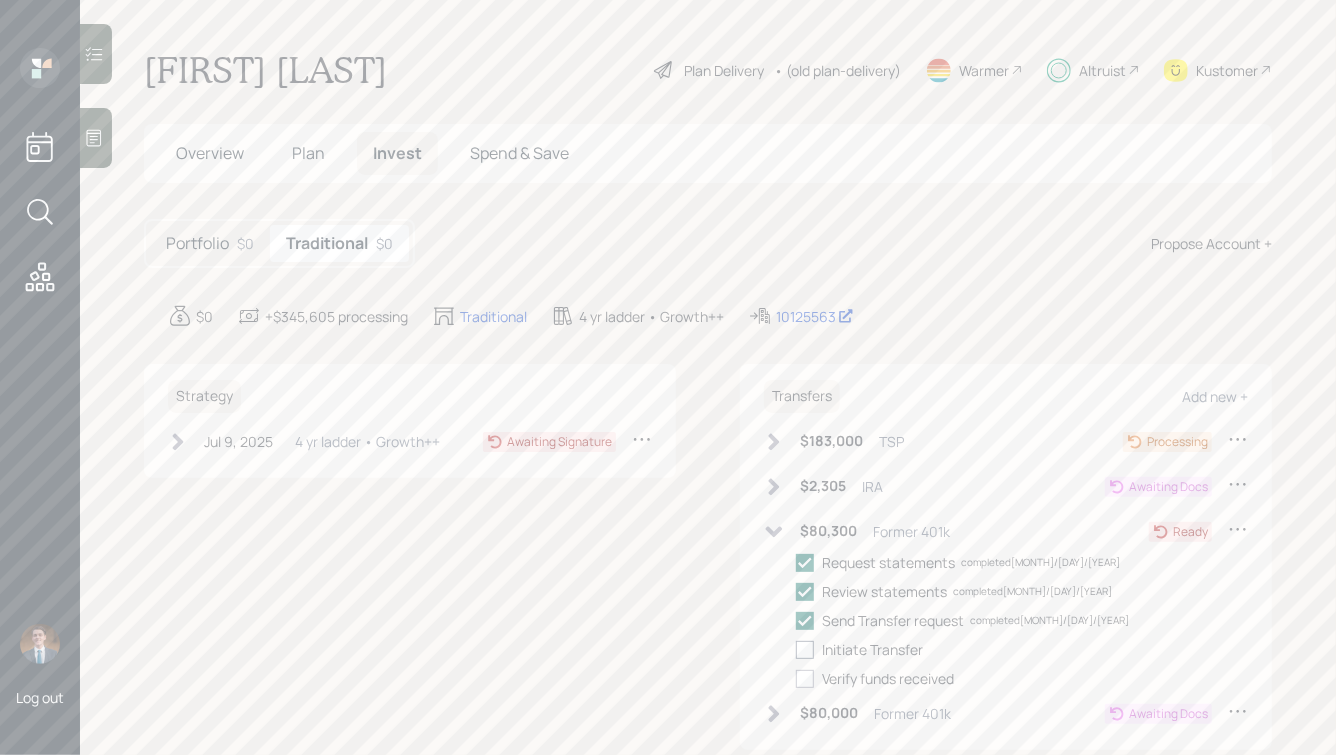 click at bounding box center [805, 650] 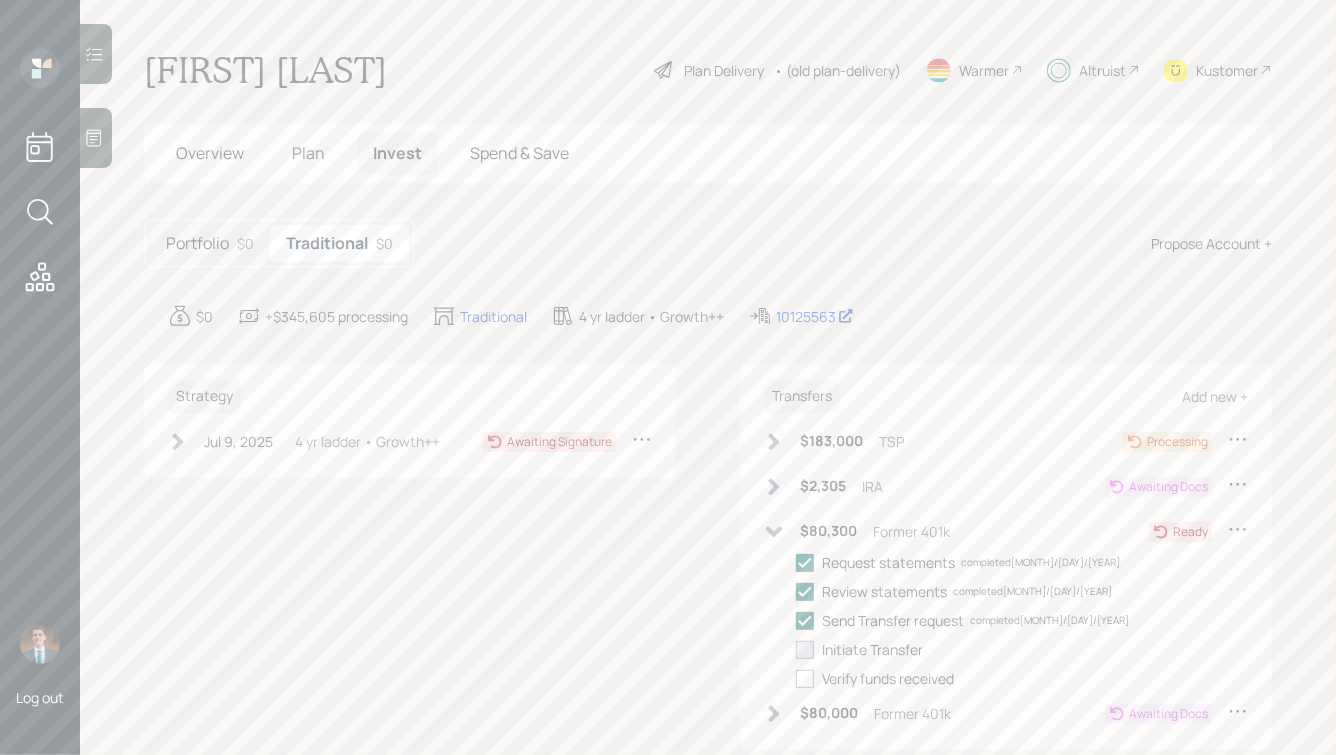 checkbox on "true" 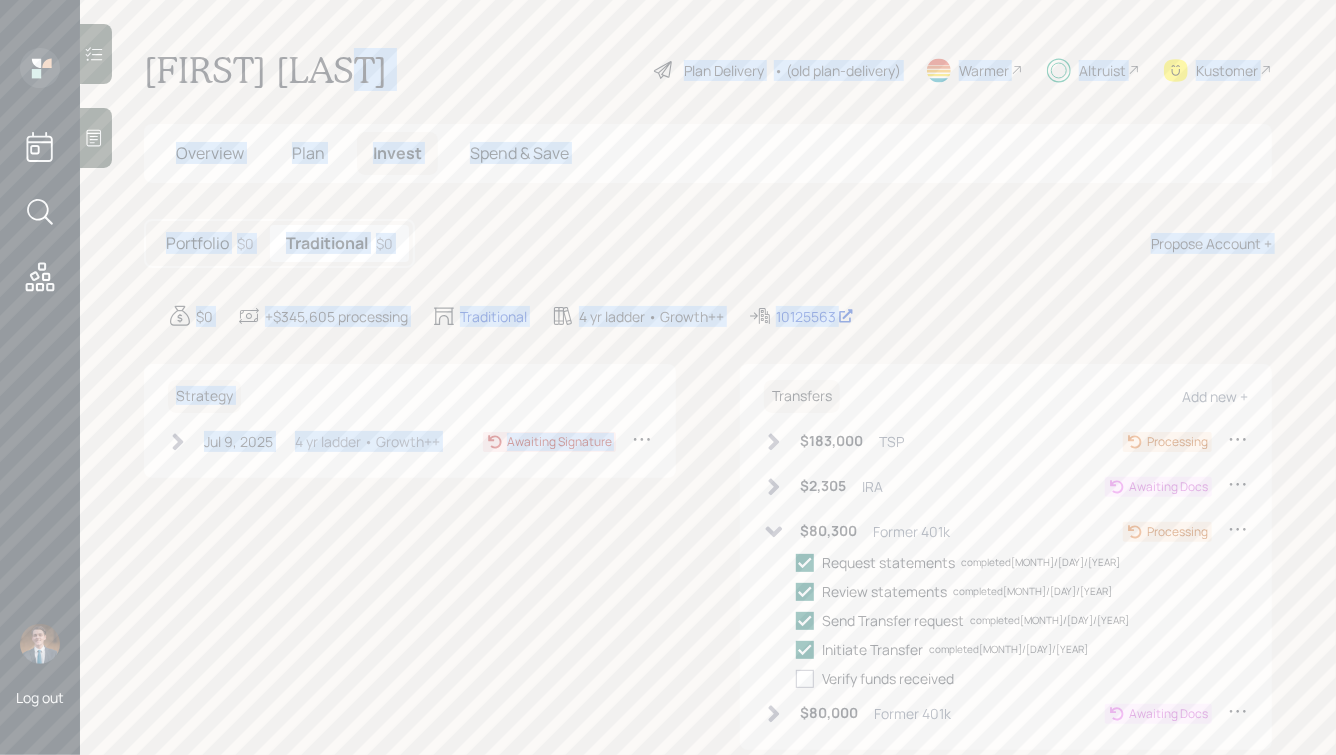 drag, startPoint x: 975, startPoint y: 343, endPoint x: 397, endPoint y: 49, distance: 648.47516 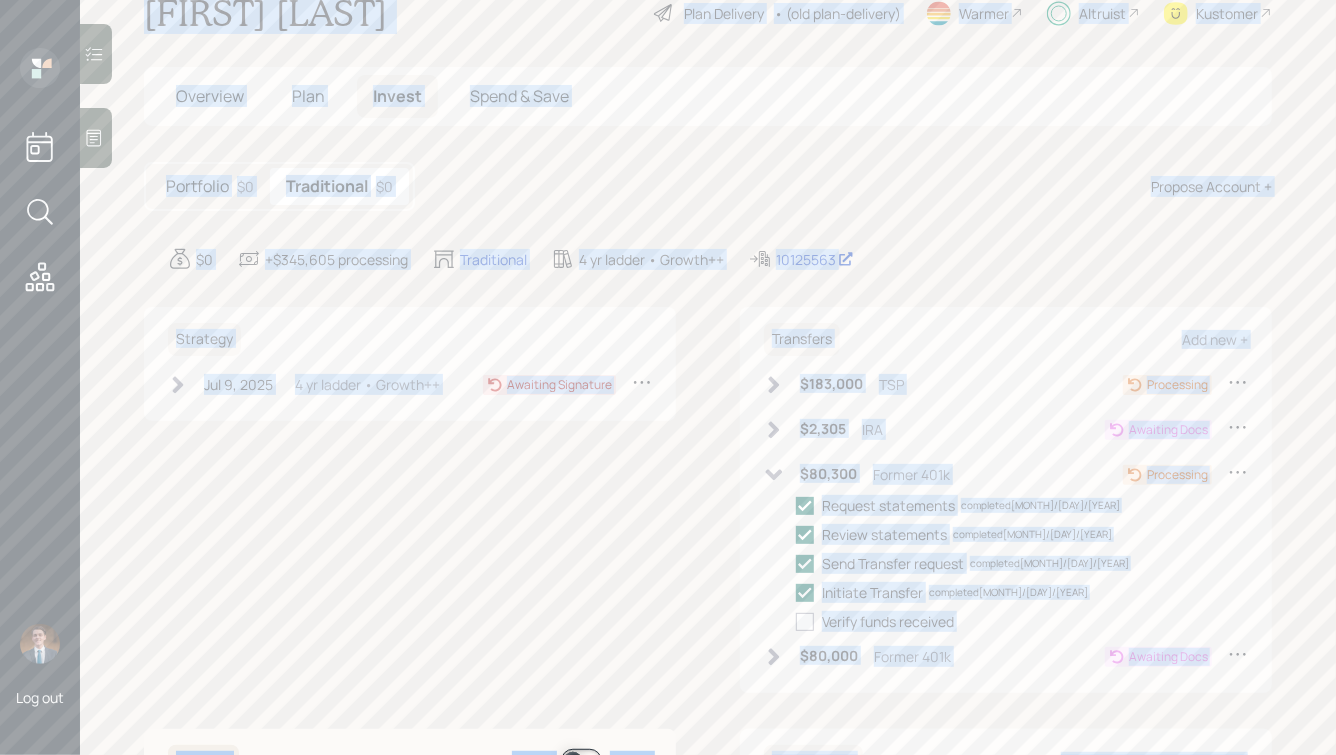 scroll, scrollTop: 174, scrollLeft: 0, axis: vertical 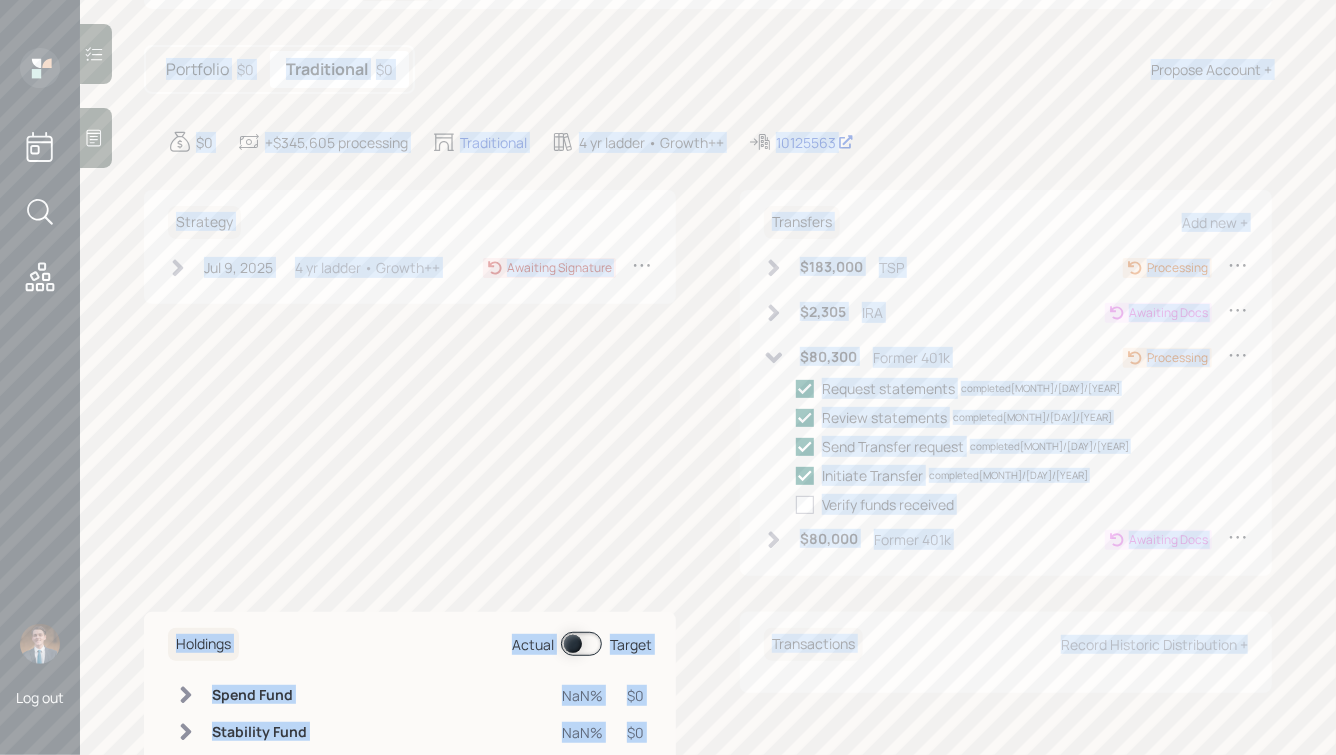 drag, startPoint x: 144, startPoint y: 59, endPoint x: 1279, endPoint y: 714, distance: 1310.4388 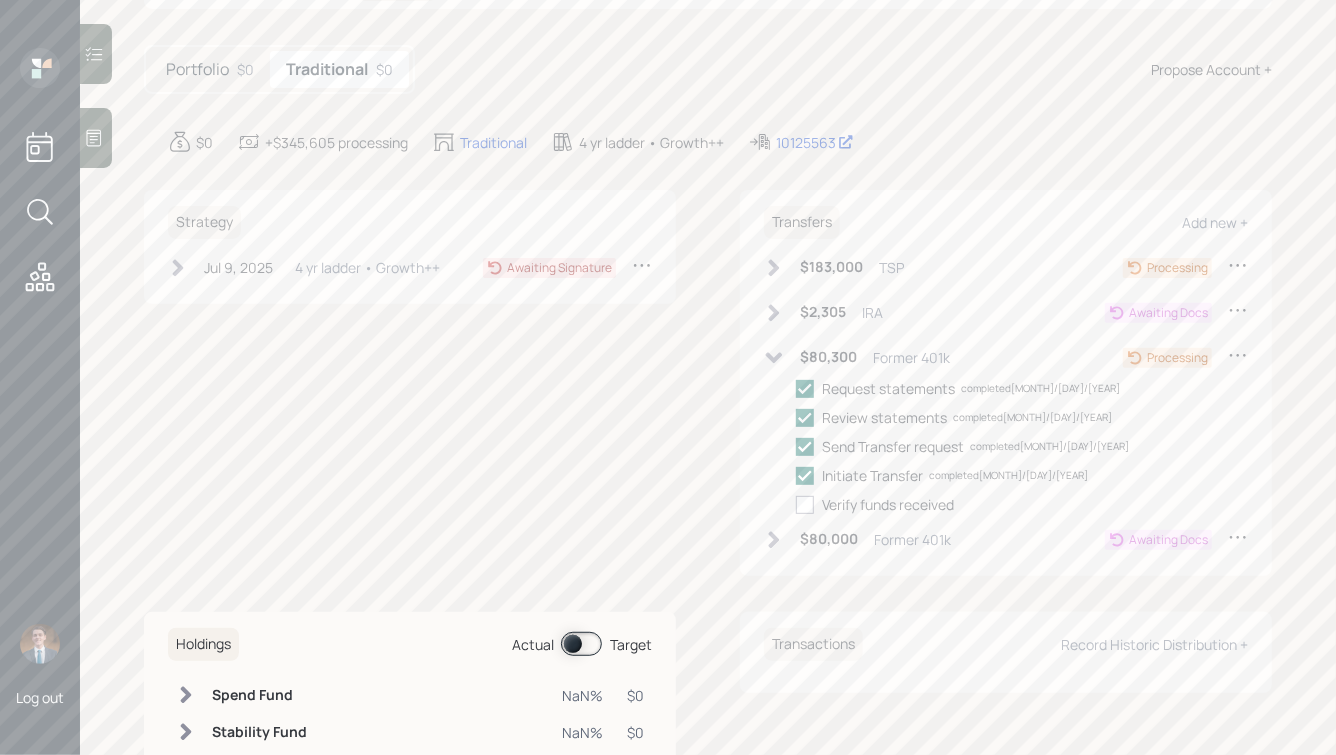 scroll, scrollTop: 0, scrollLeft: 0, axis: both 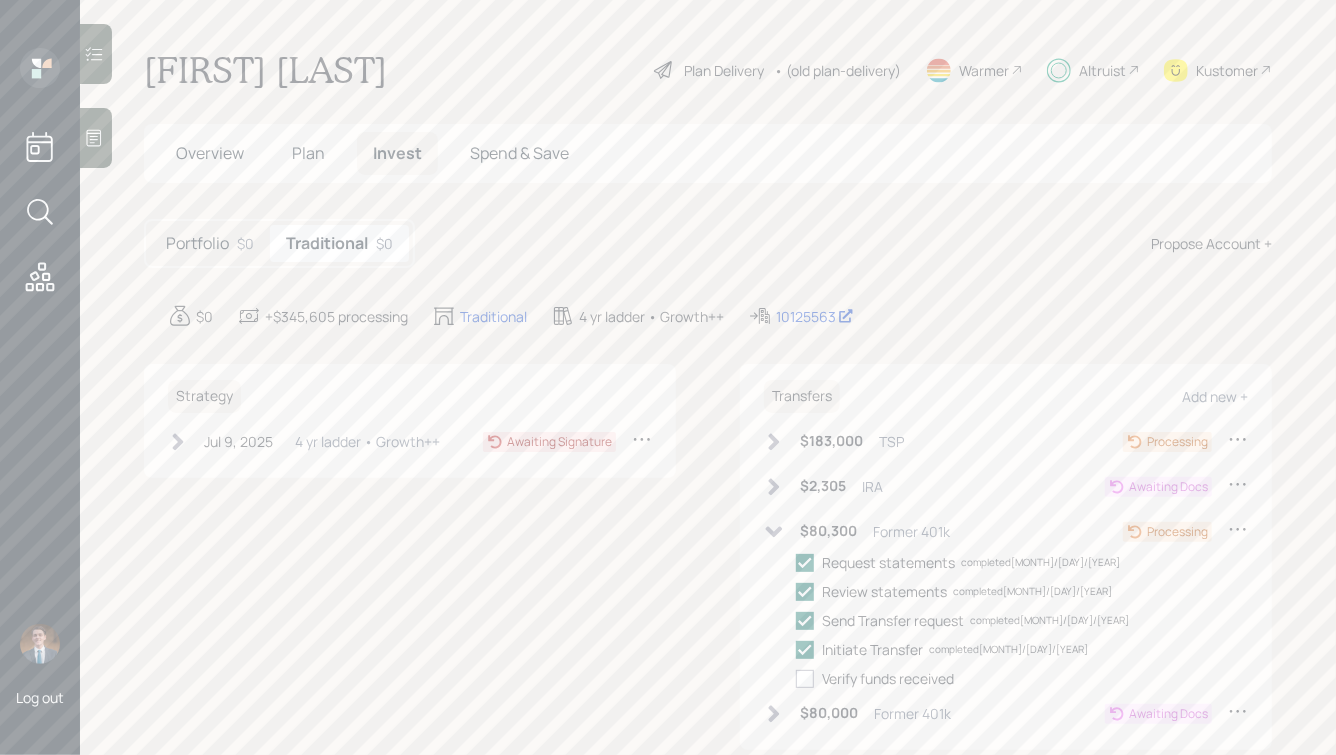 click on "Overview" at bounding box center (210, 153) 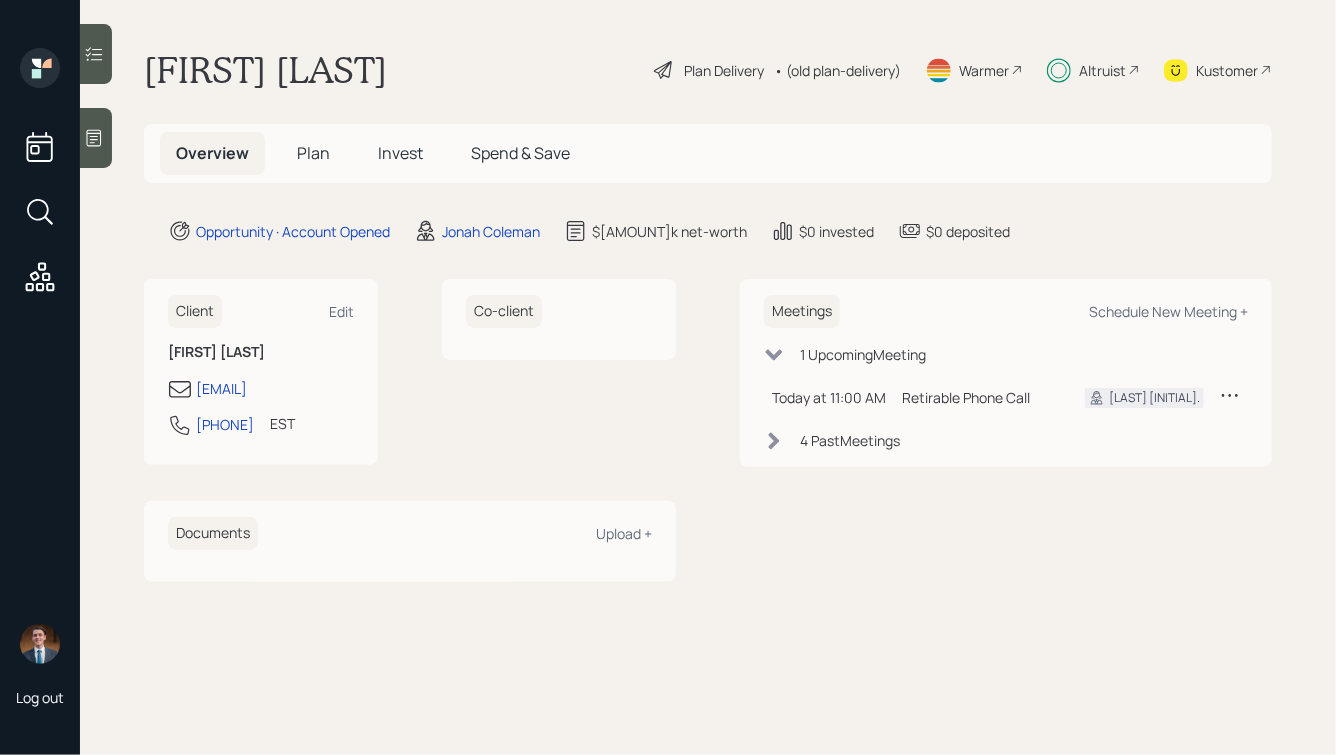 click 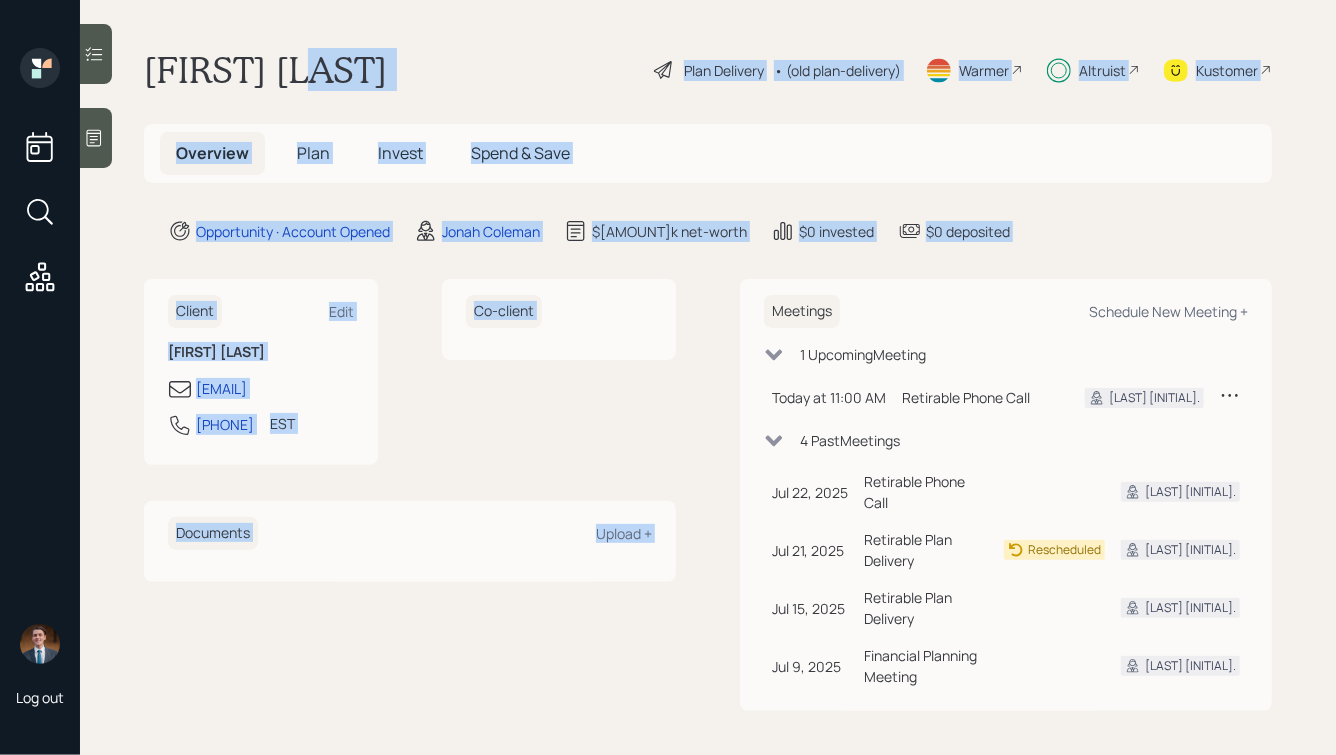 drag, startPoint x: 709, startPoint y: 308, endPoint x: 319, endPoint y: 32, distance: 477.78238 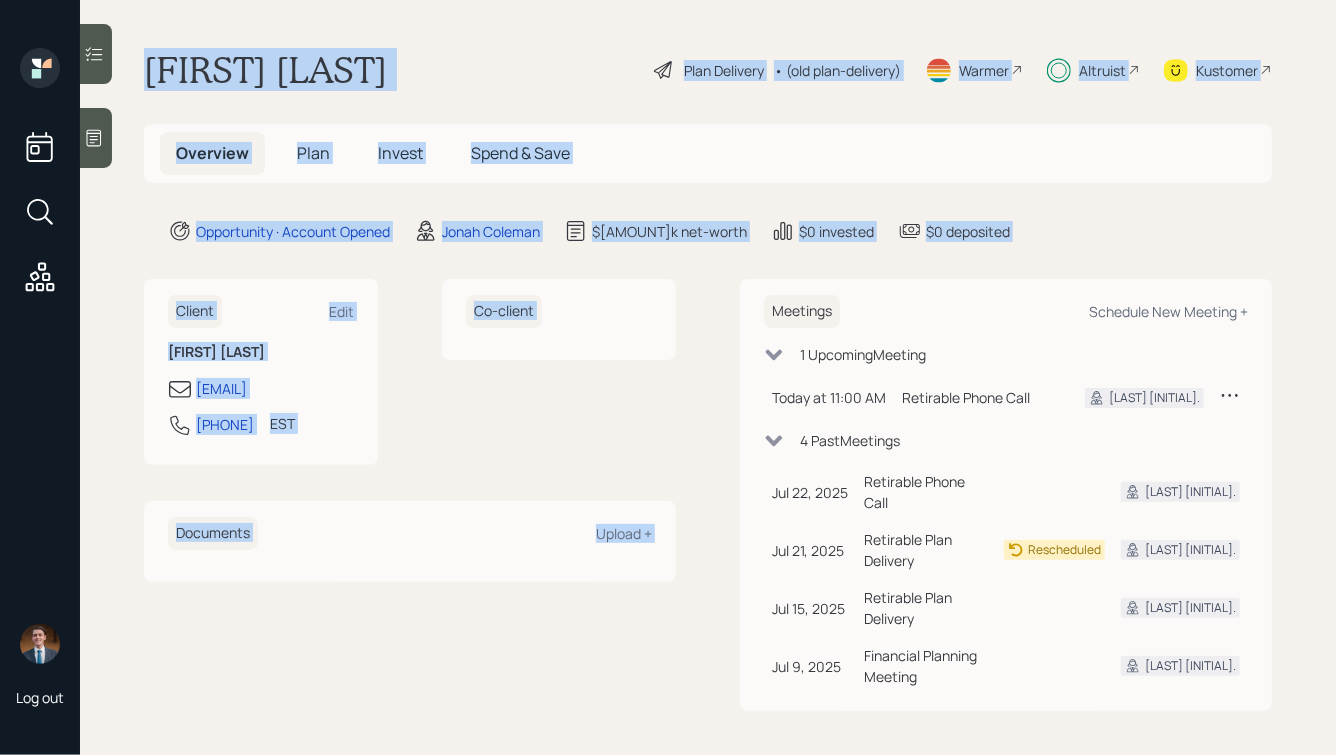 click on "Plan Delivery • (old plan-delivery) Warmer Altruist Kustomer Overview Plan Invest Spend & Save Opportunity ·
Account Opened [FIRST] [LAST] $[AMOUNT]k net-worth $0 invested $0 deposited Client Edit [FIRST] [LAST] [EMAIL] [PHONE] EST Currently 12:33 PM Co-client Documents Upload + Meetings Schedule New Meeting + 1   Upcoming  Meeting Today at 11:00 AM Tuesday, August 5, 2025 11:00 AM CDT Retirable Phone Call [LAST] [INITIAL]. 4   Past  Meeting s Jul 22, 2025 Tuesday, July 22, 2025 11:00 AM CDT Retirable Phone Call [LAST] [INITIAL]. Jul 21, 2025 Monday, July 21, 2025 11:00 AM CDT Retirable Plan Delivery Rescheduled [LAST] [INITIAL]. Jul 15, 2025 Tuesday, July 15, 2025 11:00 AM CDT Retirable Plan Delivery [LAST] [INITIAL]. Jul 9, 2025 Wednesday, July 9, 2025 11:00 AM CDT Financial Planning Meeting [LAST] [INITIAL]." at bounding box center [708, 377] 